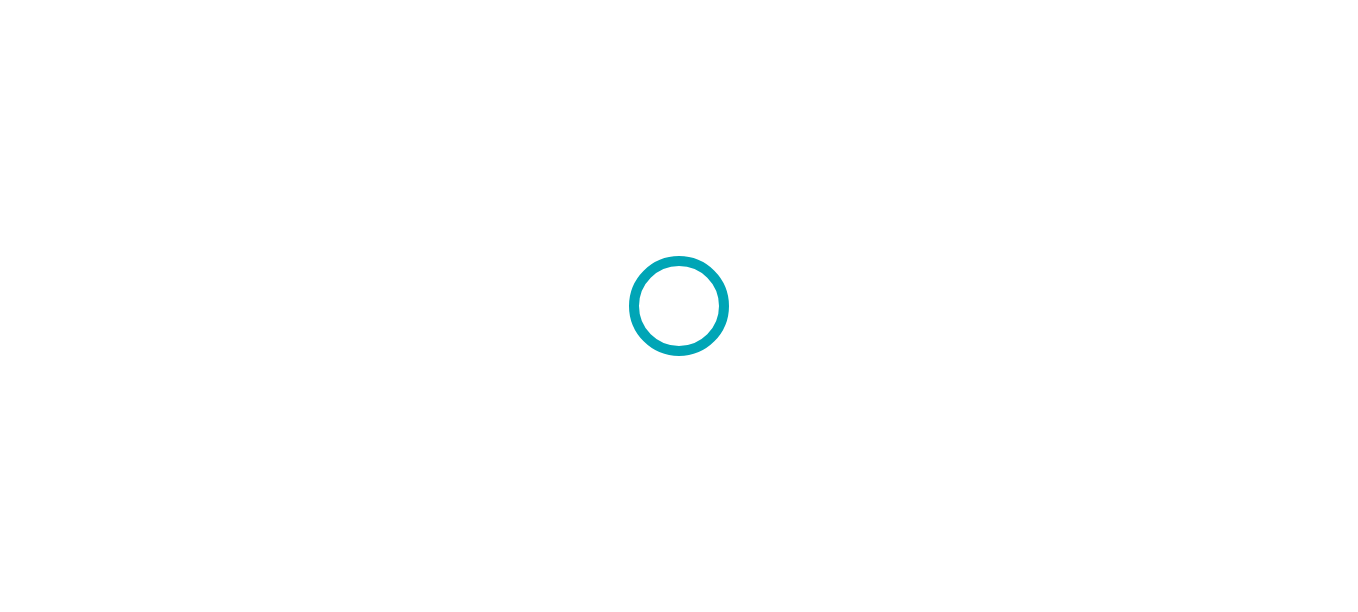 scroll, scrollTop: 0, scrollLeft: 0, axis: both 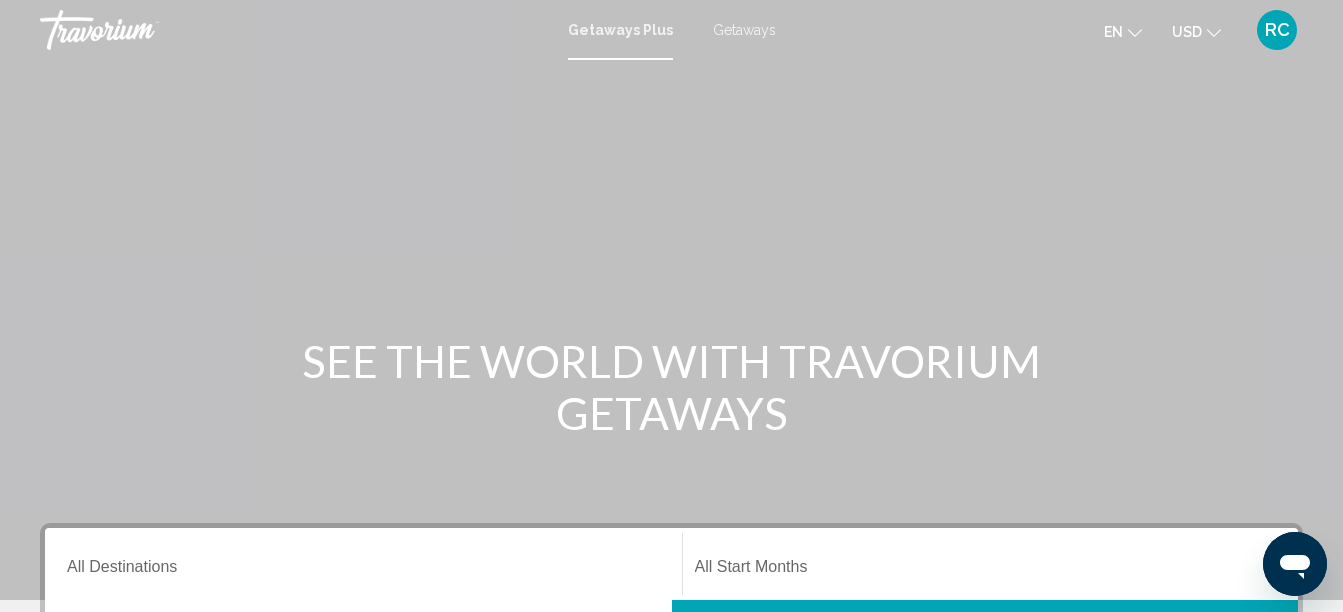 click on "Getaways" at bounding box center [744, 30] 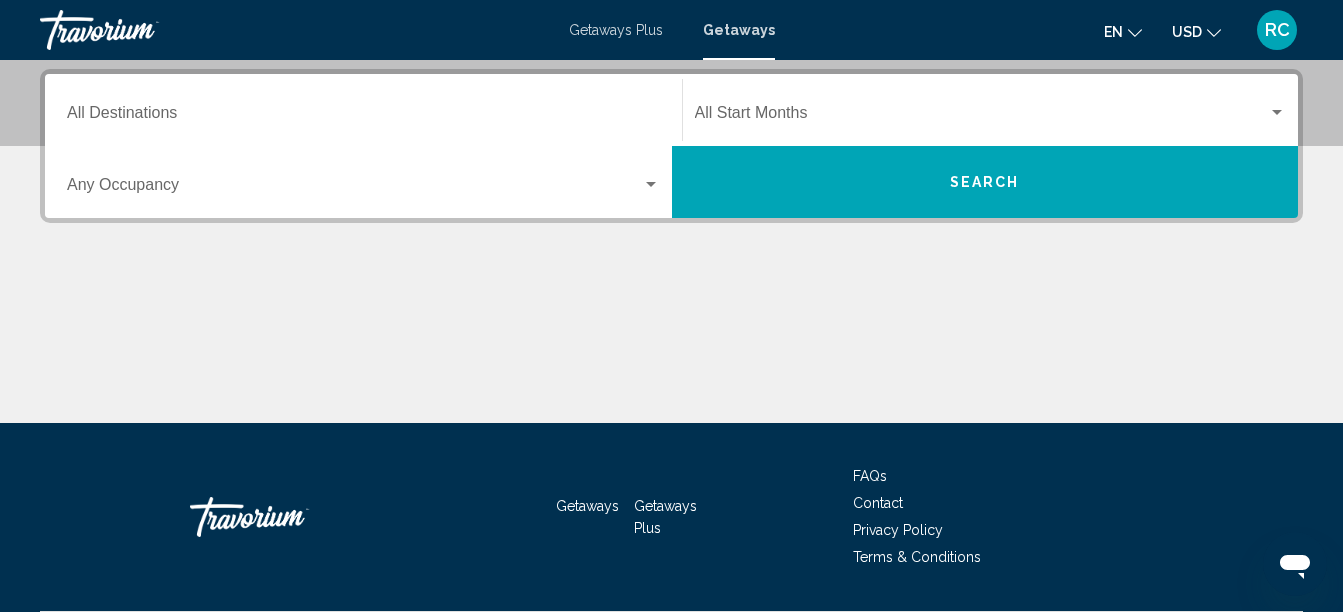 scroll, scrollTop: 510, scrollLeft: 0, axis: vertical 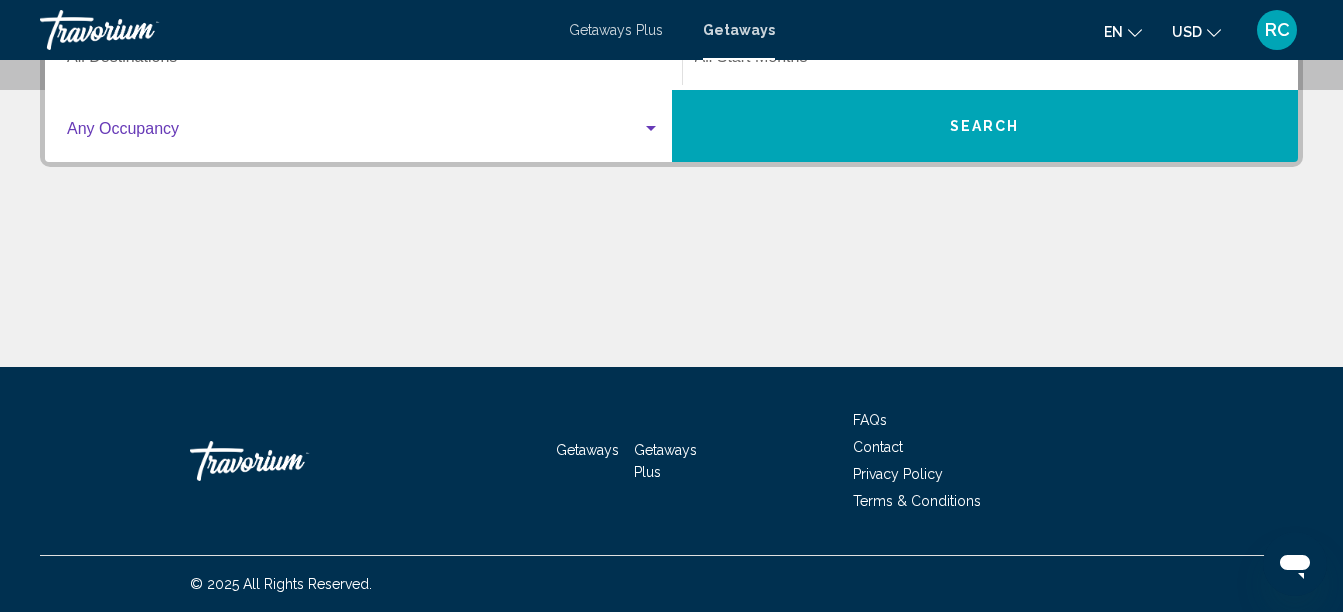 click at bounding box center (354, 133) 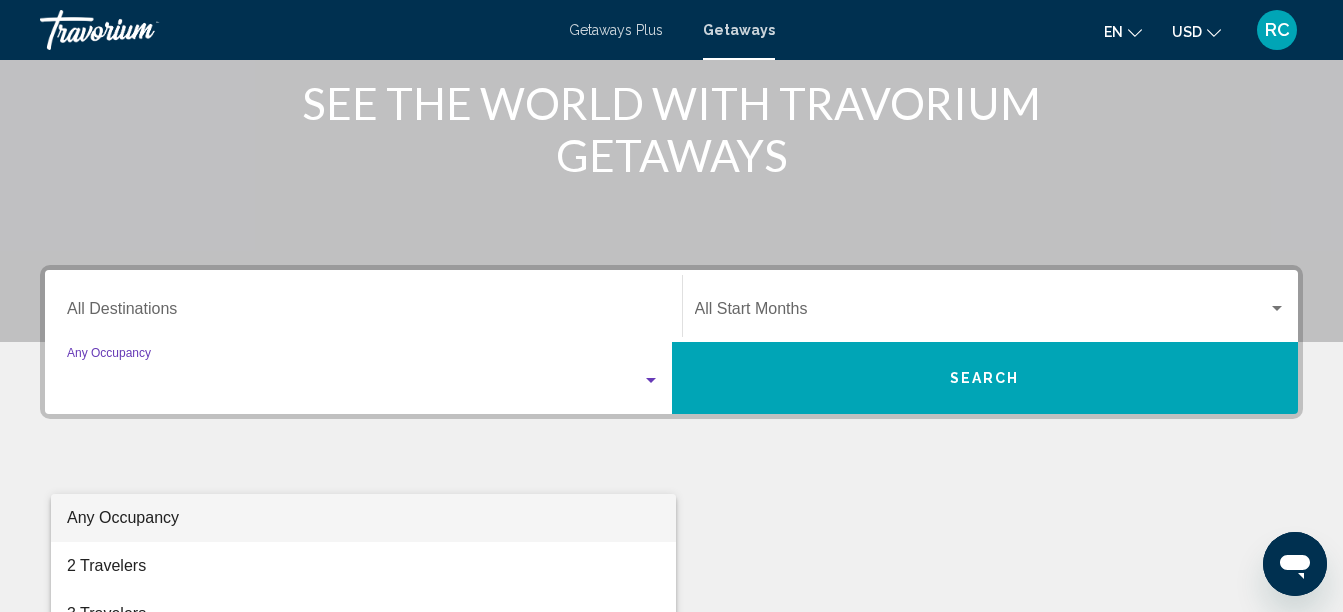 scroll, scrollTop: 58, scrollLeft: 0, axis: vertical 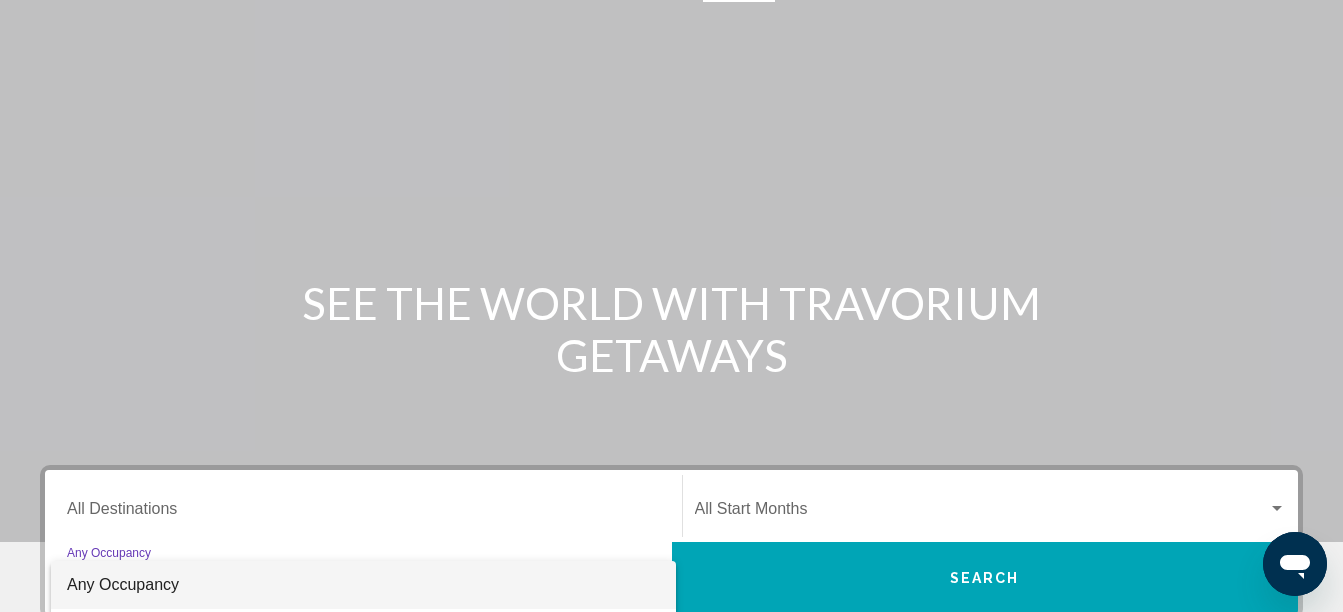 click at bounding box center (671, 306) 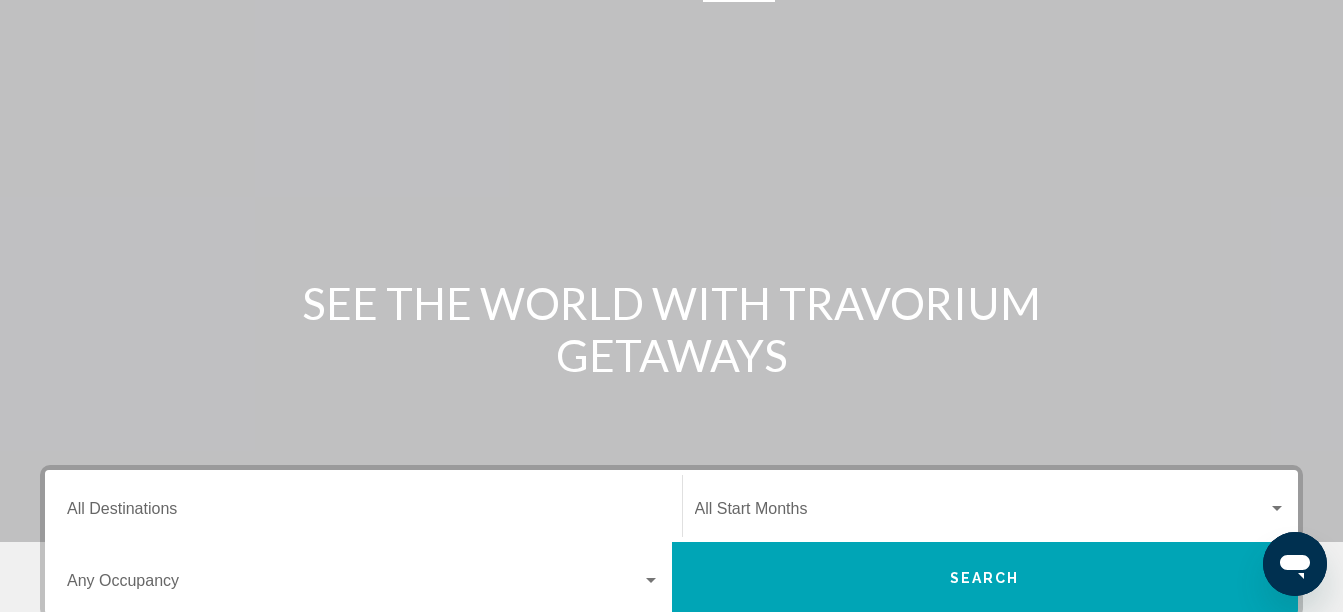 click on "Destination All Destinations" at bounding box center [363, 506] 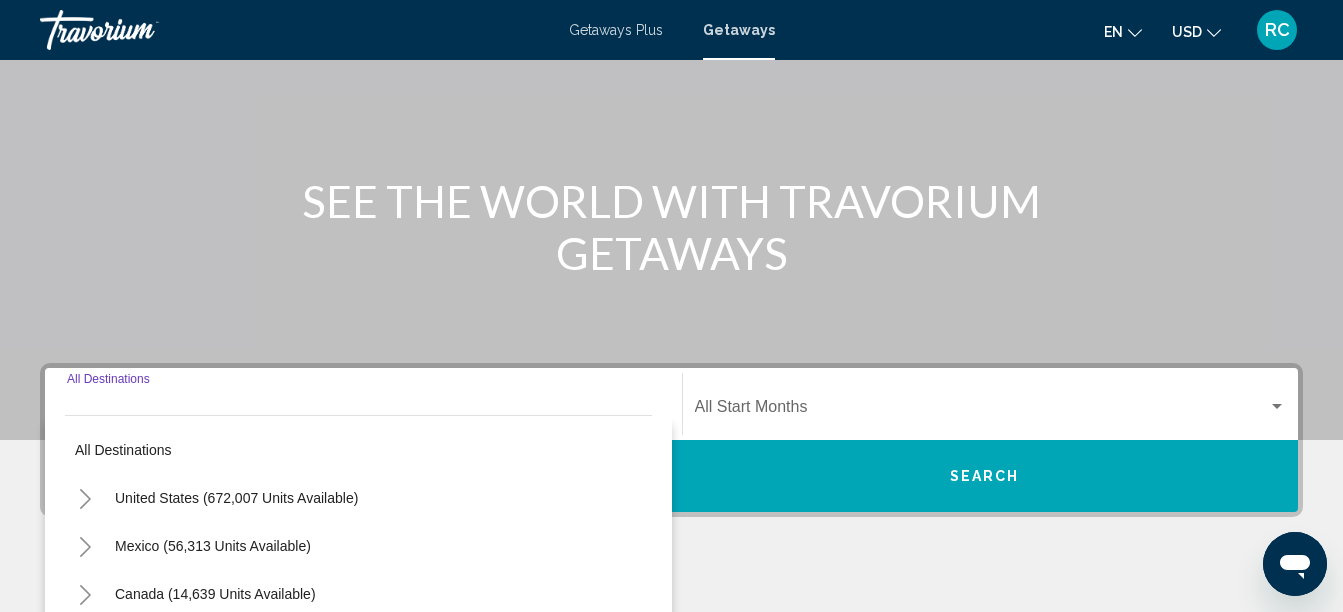 scroll, scrollTop: 458, scrollLeft: 0, axis: vertical 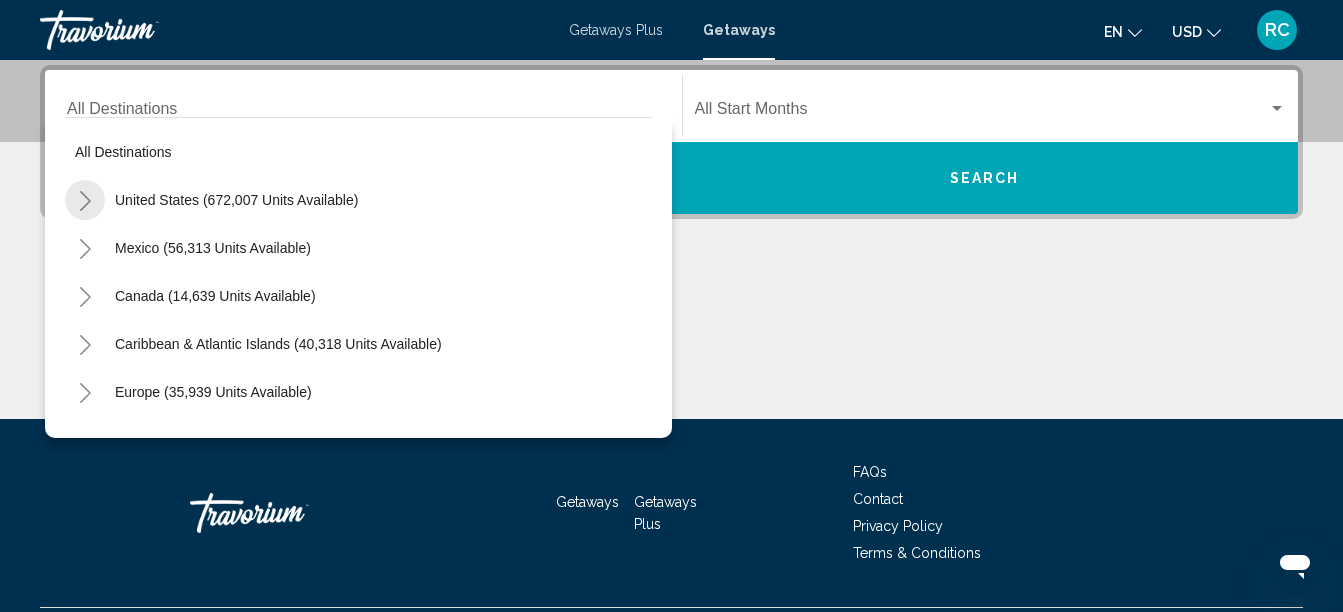 click 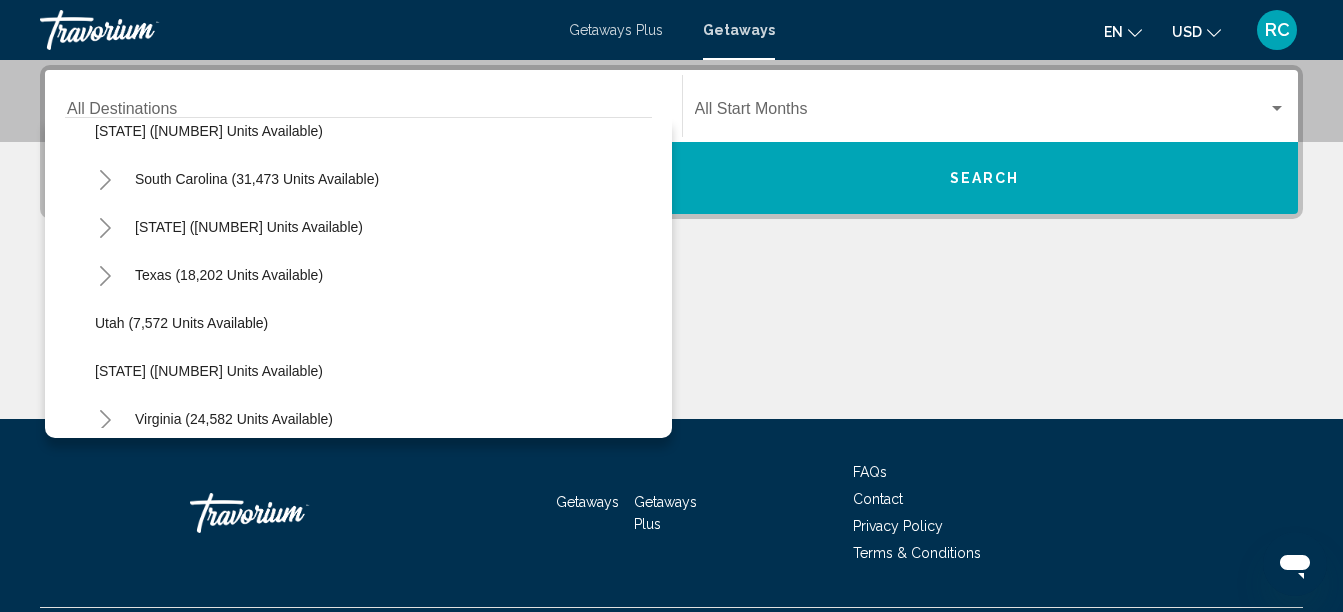 scroll, scrollTop: 1700, scrollLeft: 0, axis: vertical 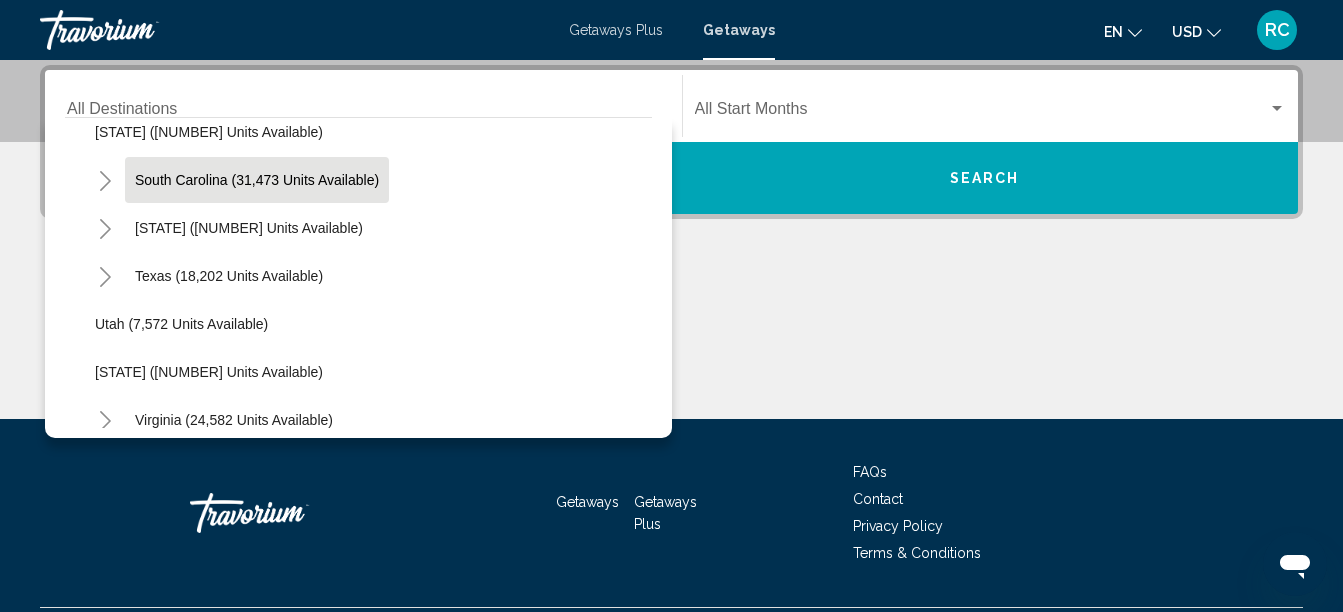 click on "South Carolina (31,473 units available)" 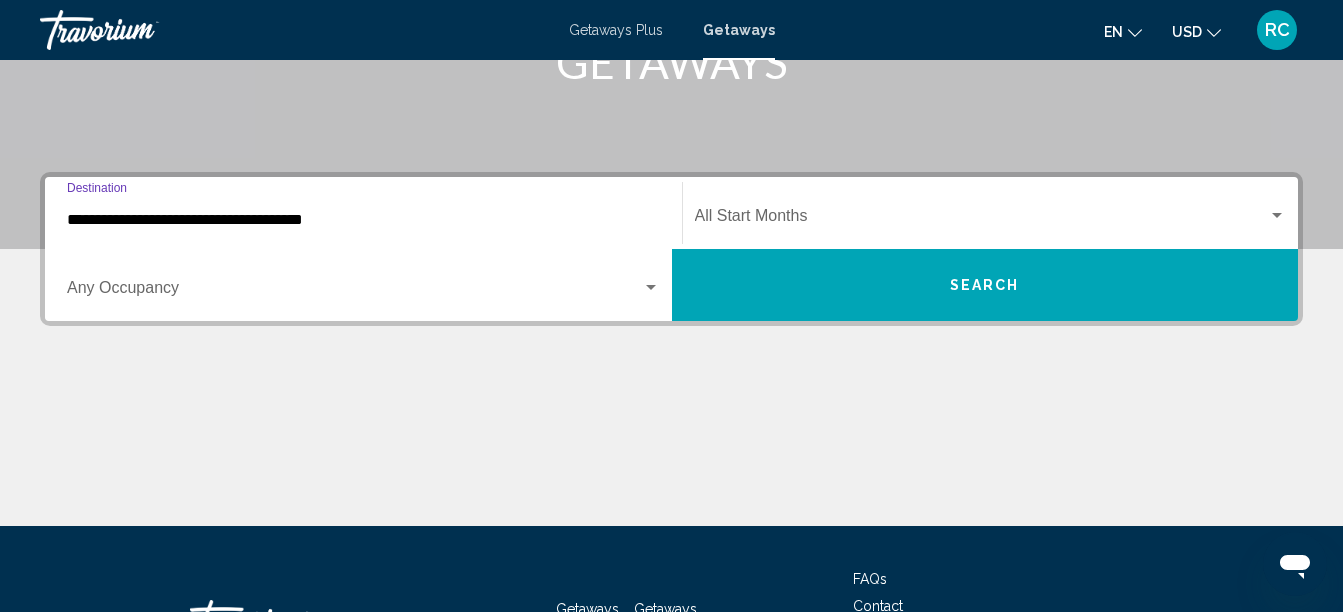 scroll, scrollTop: 158, scrollLeft: 0, axis: vertical 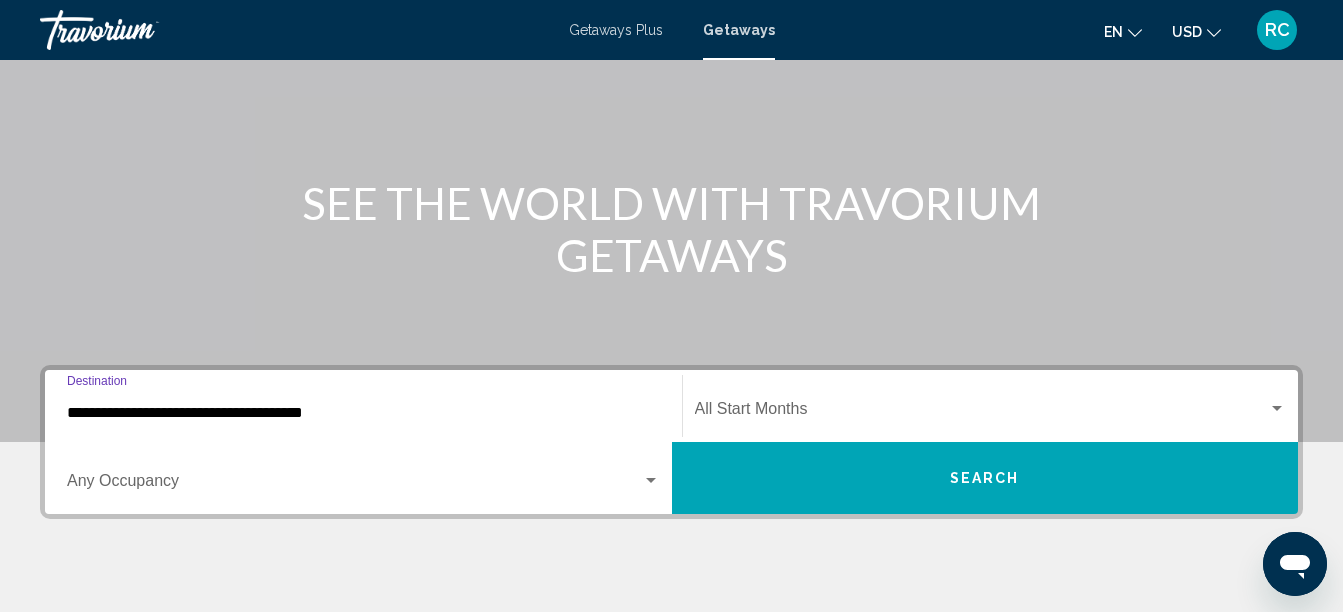 click on "**********" at bounding box center (363, 413) 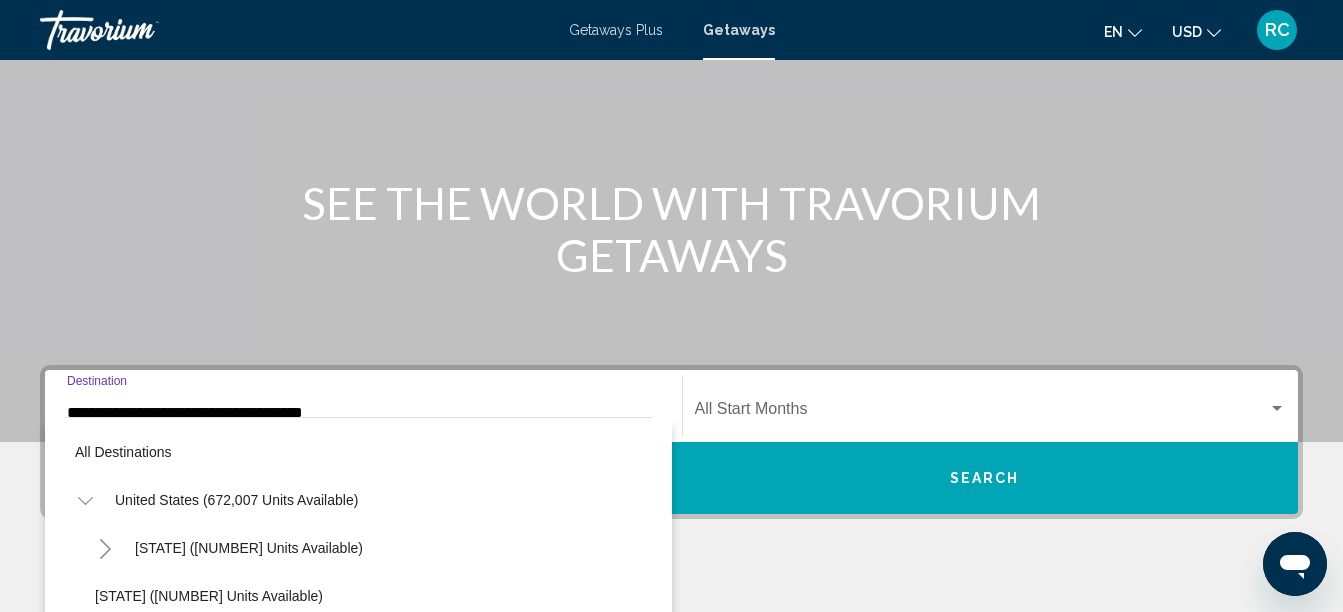 scroll, scrollTop: 425, scrollLeft: 0, axis: vertical 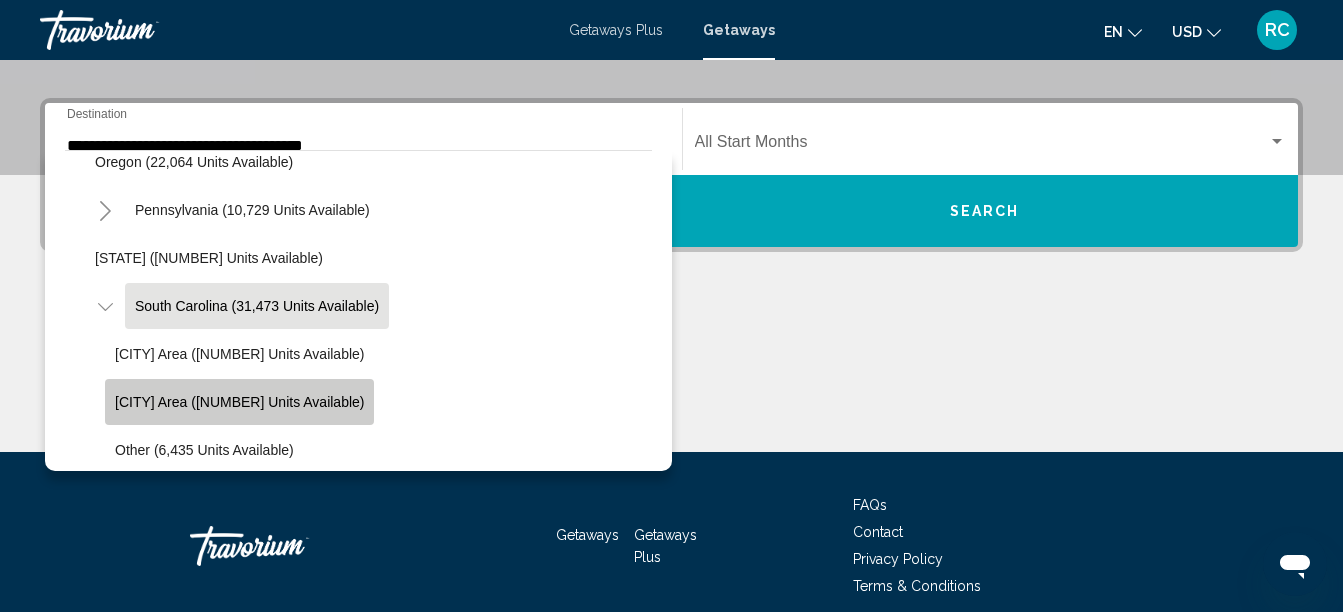click on "[CITY] Area ([NUMBER] units available)" 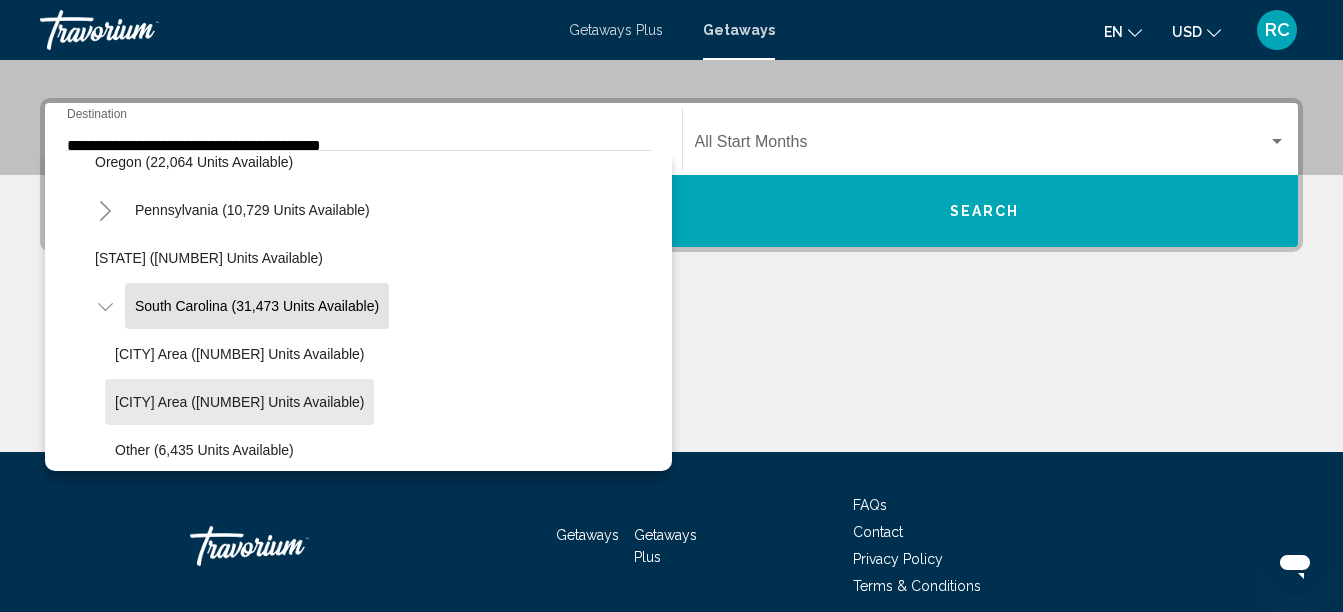 scroll, scrollTop: 458, scrollLeft: 0, axis: vertical 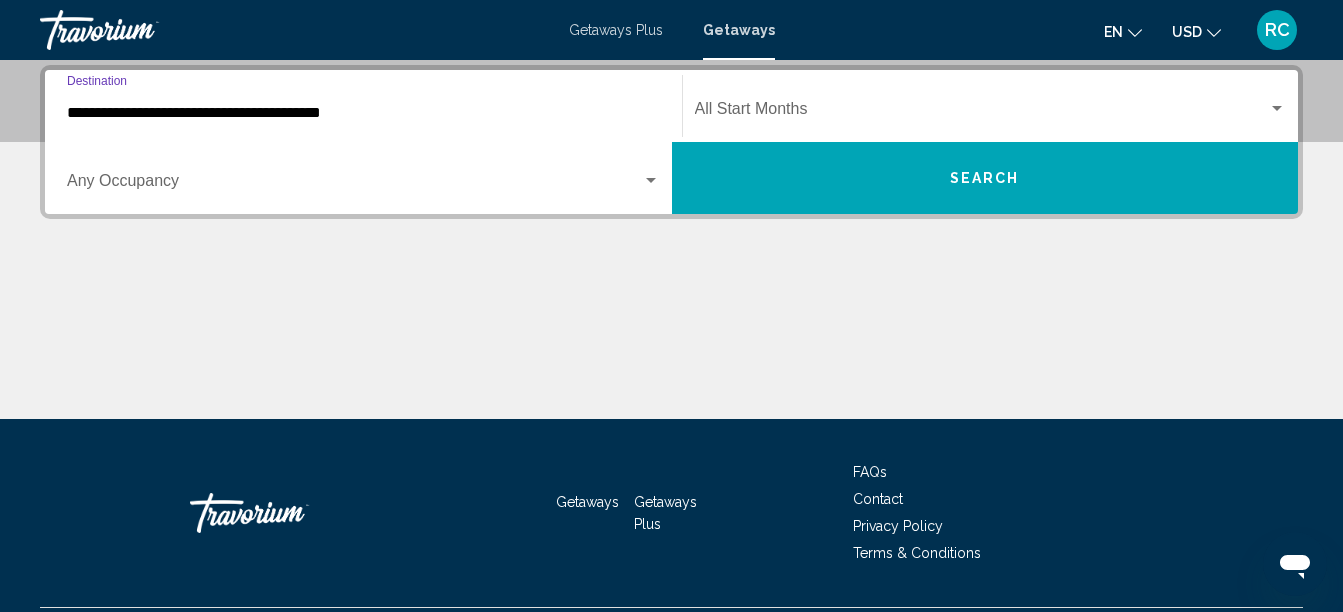 click at bounding box center (354, 185) 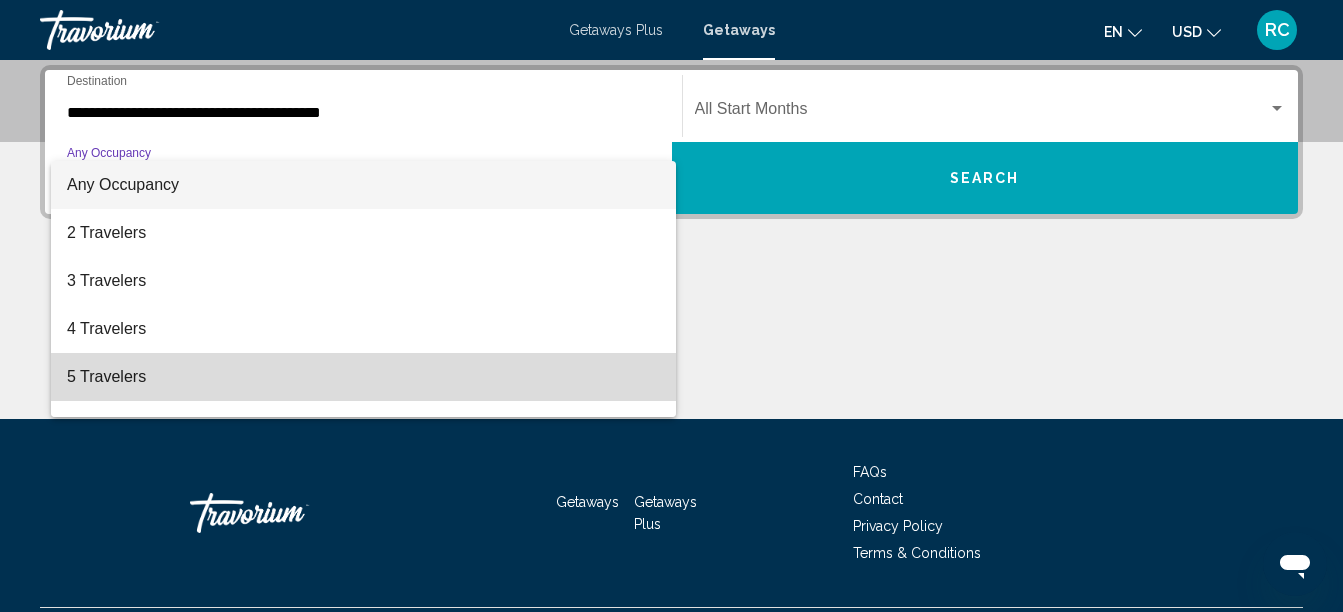 click on "5 Travelers" at bounding box center (363, 377) 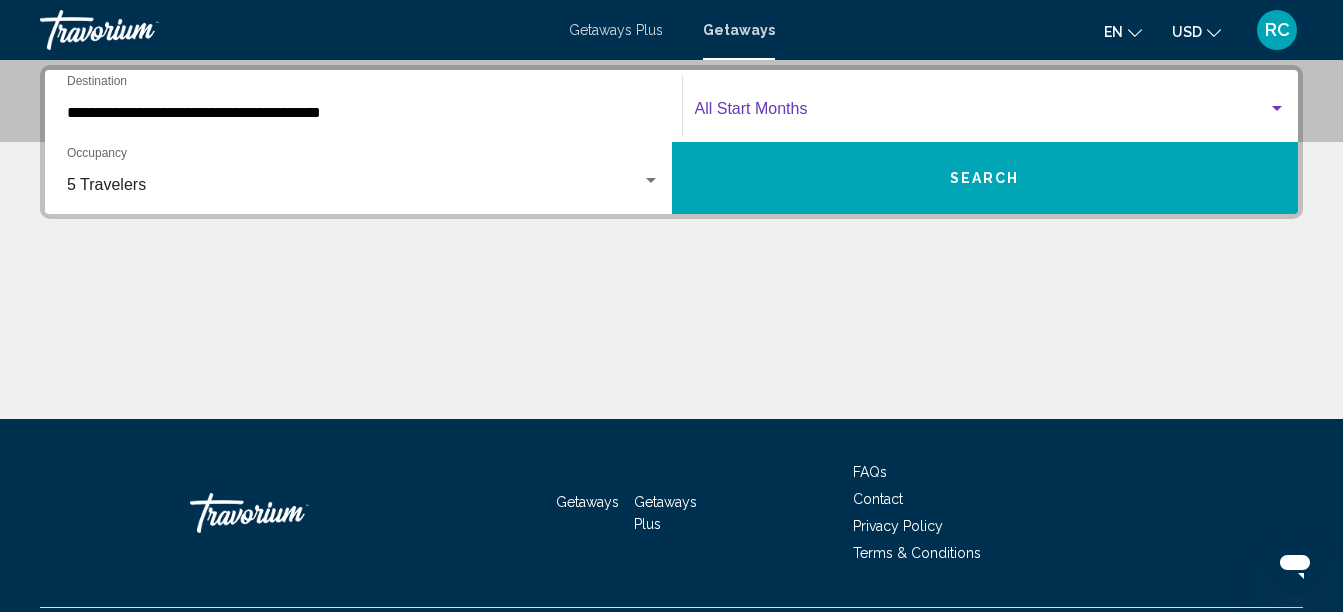 click at bounding box center (982, 113) 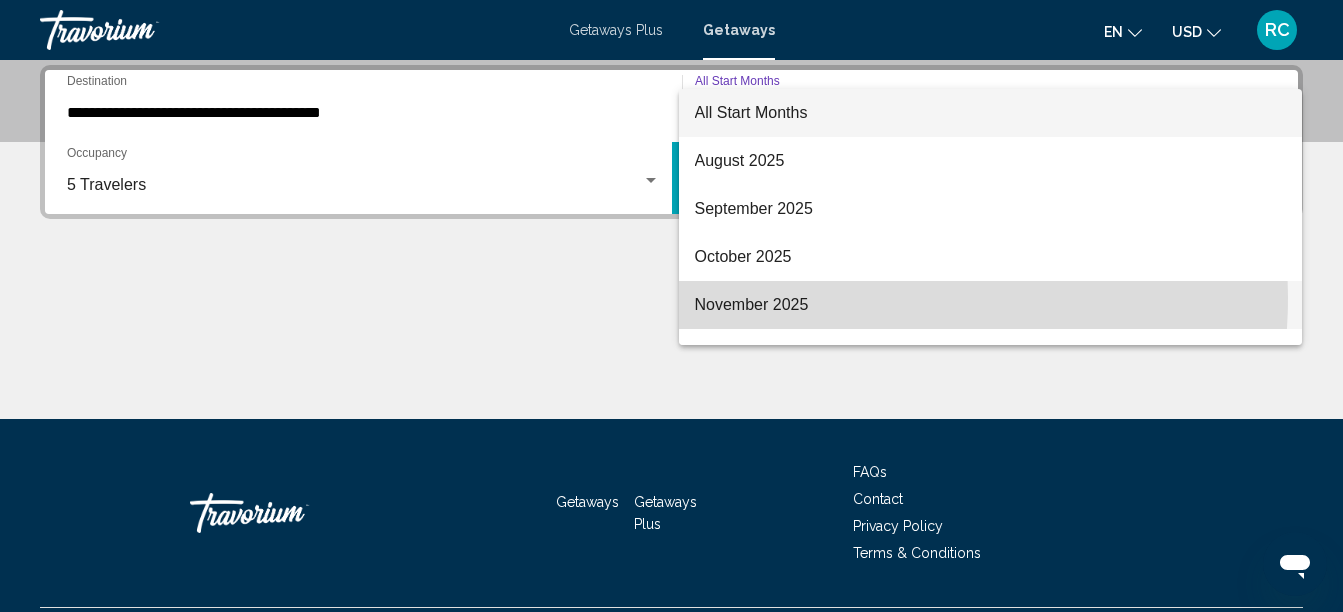 click on "November 2025" at bounding box center [991, 305] 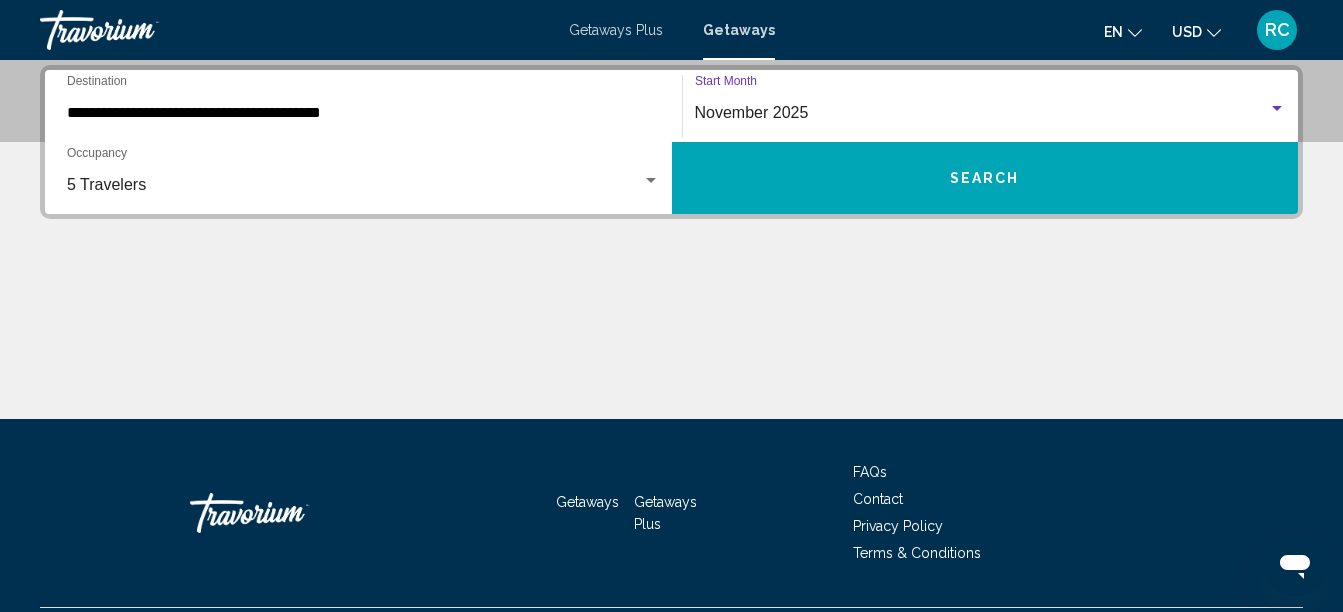 click on "Search" at bounding box center (985, 179) 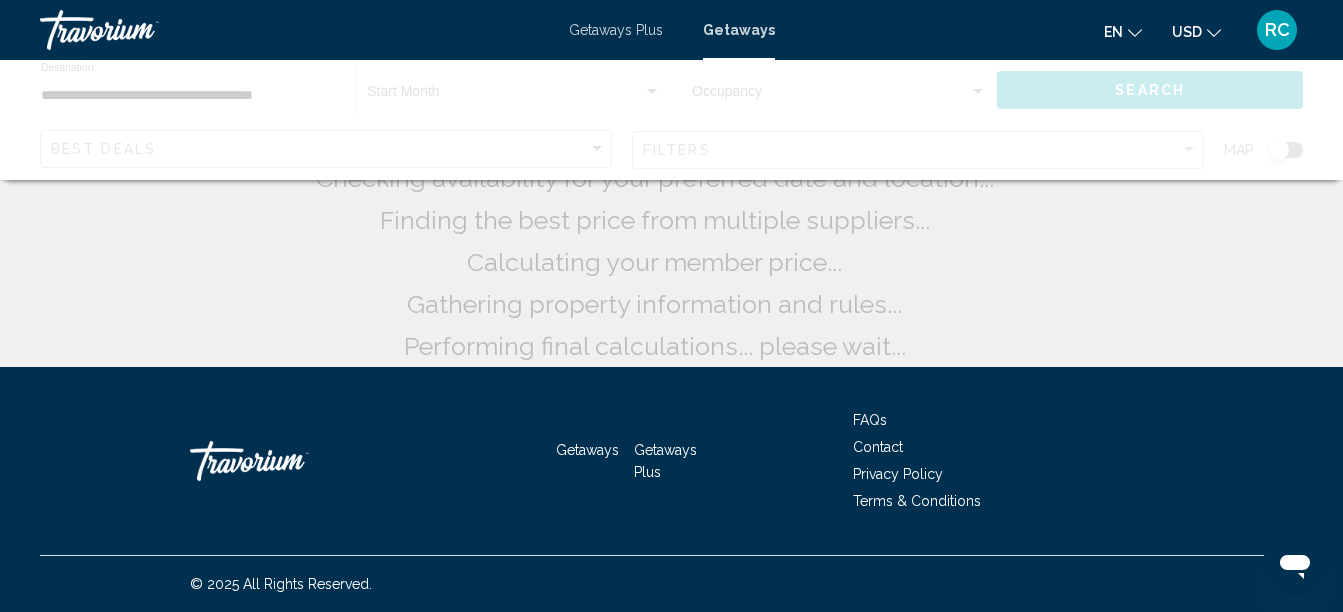 scroll, scrollTop: 0, scrollLeft: 0, axis: both 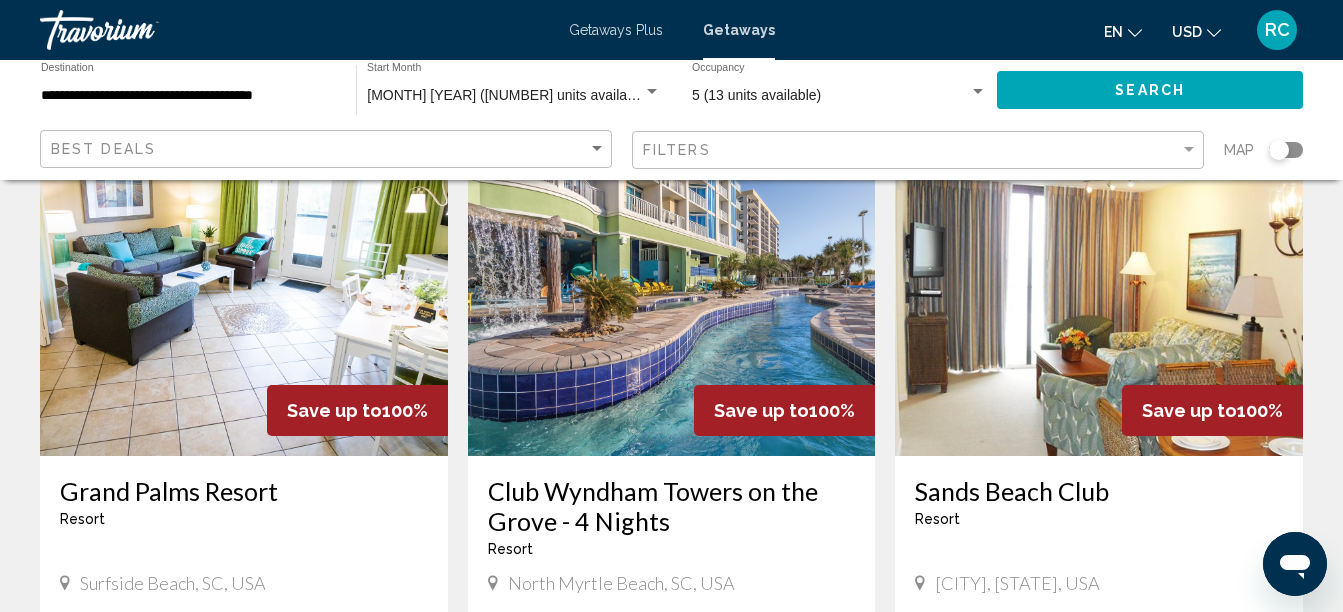 click at bounding box center (244, 296) 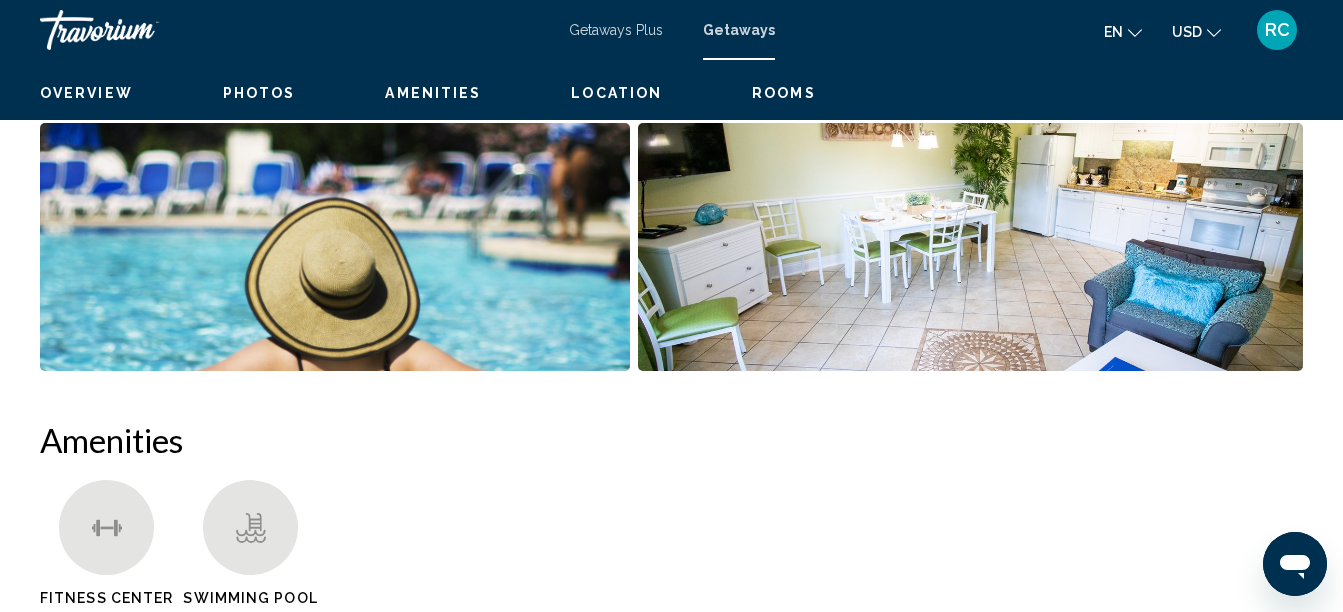 scroll, scrollTop: 229, scrollLeft: 0, axis: vertical 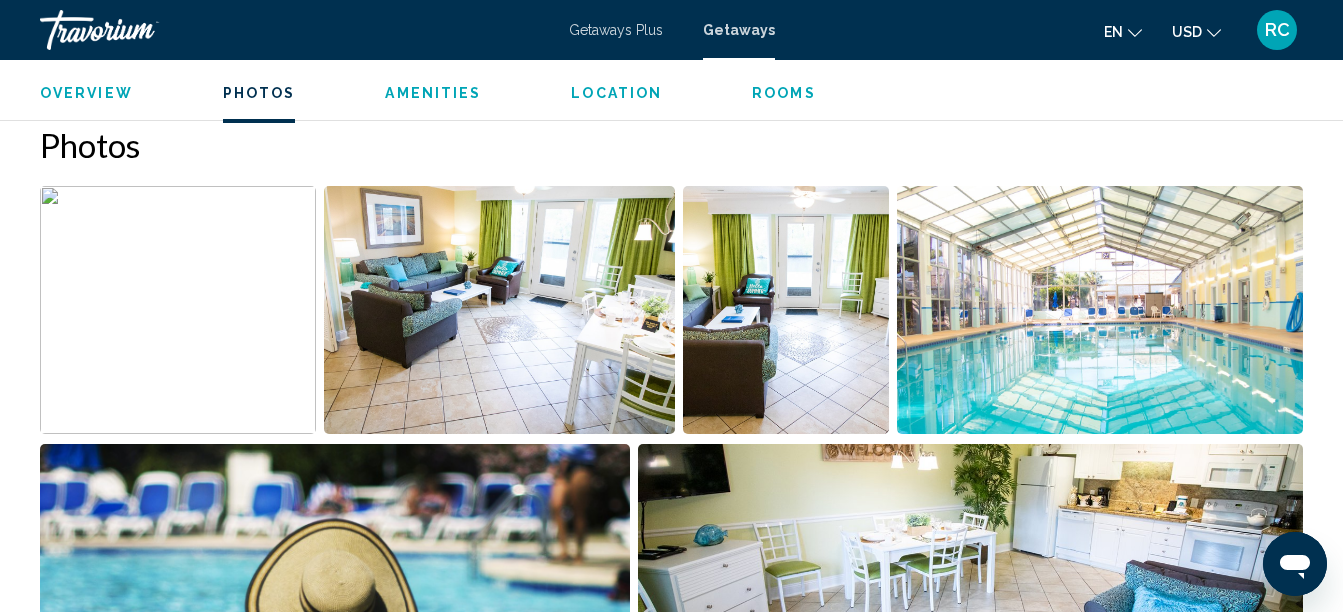 click at bounding box center [178, 310] 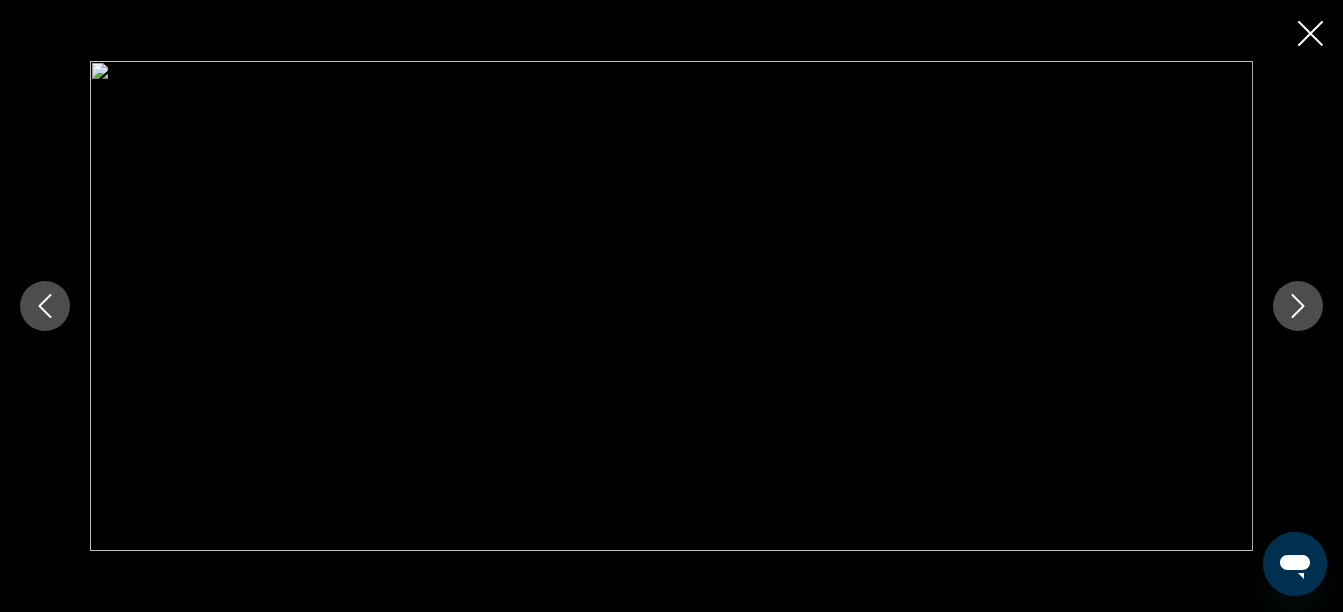 click 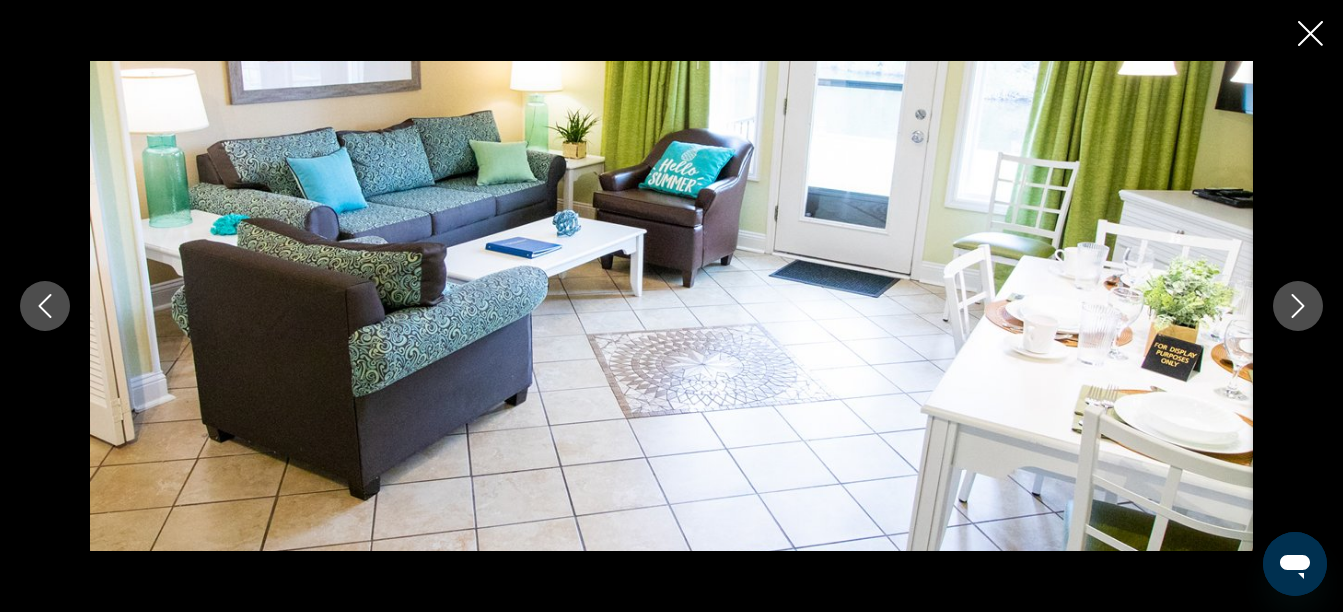 click 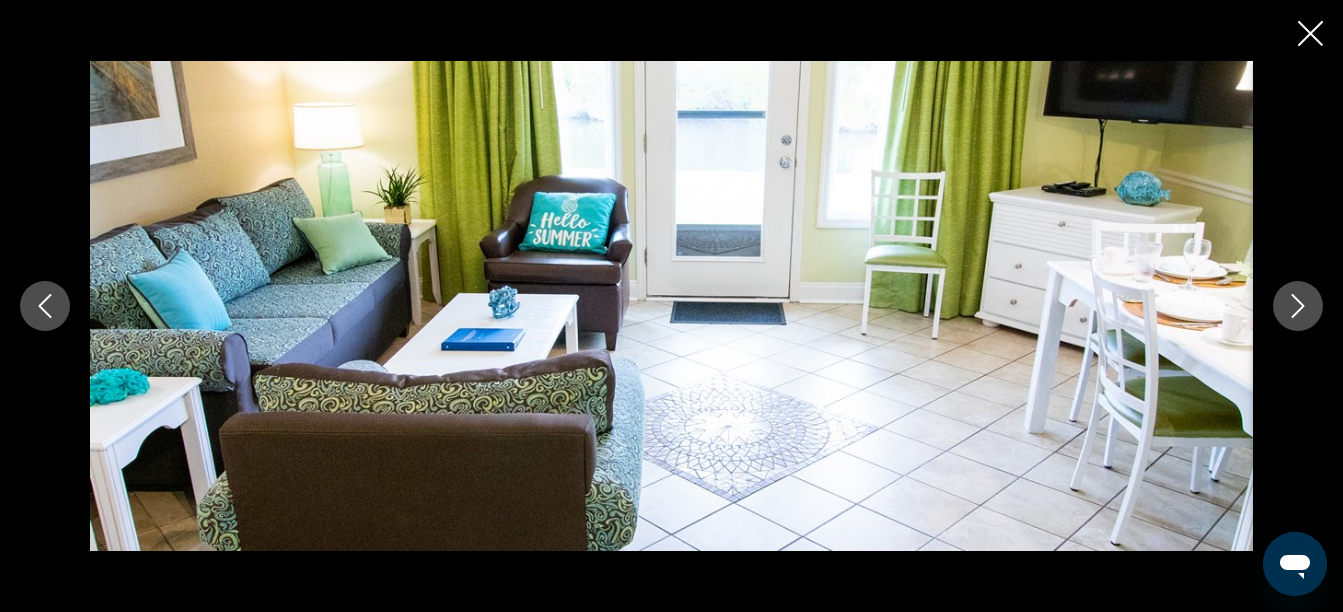 click 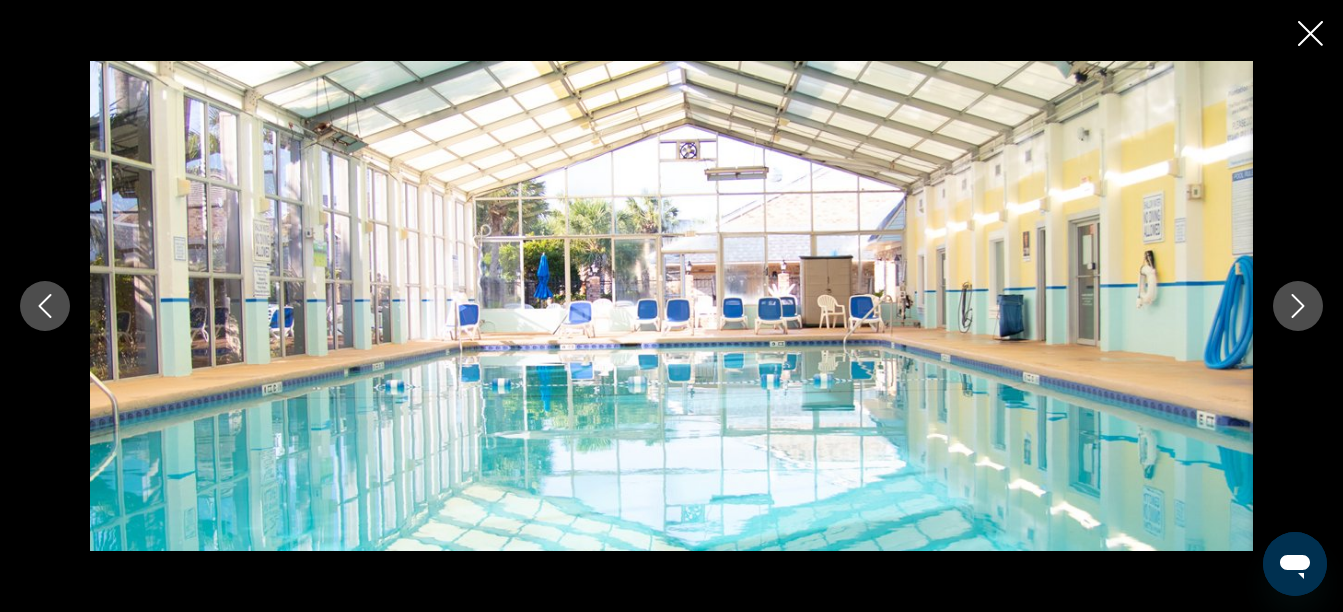 click 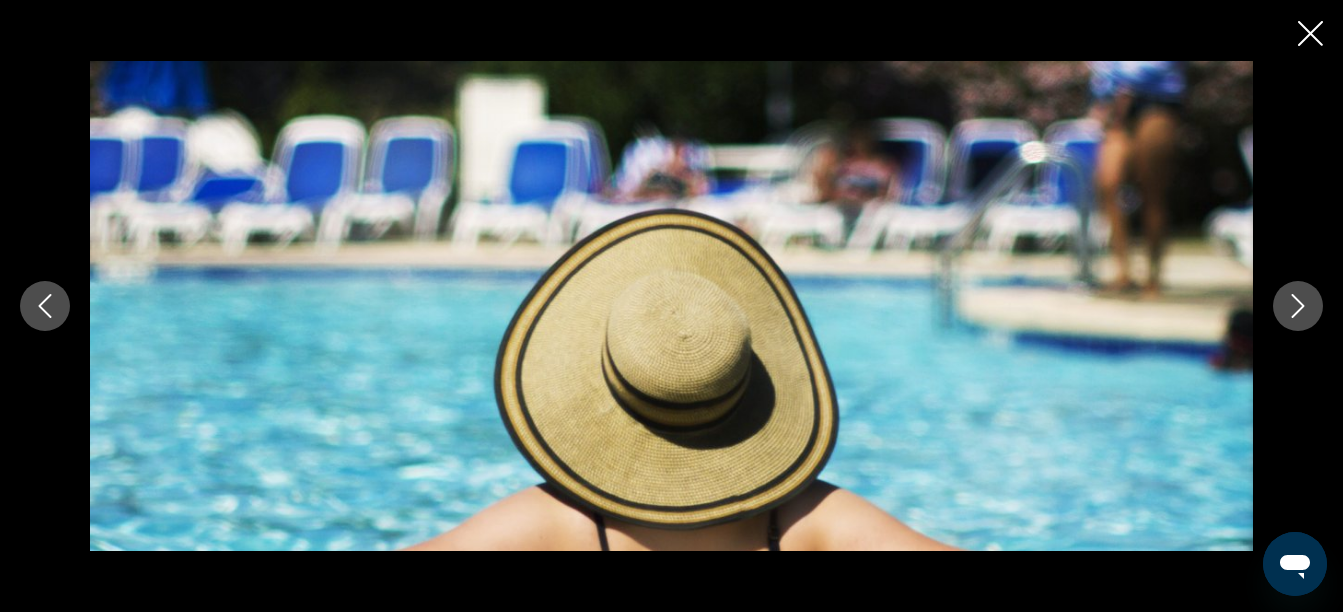 click 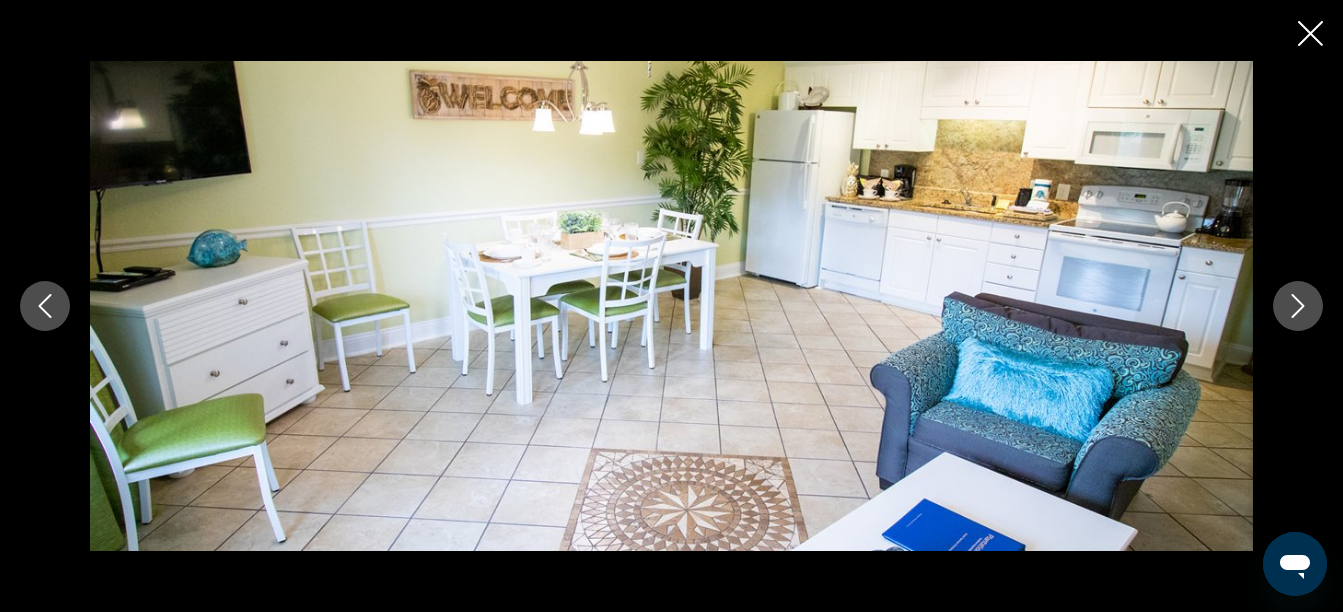 click 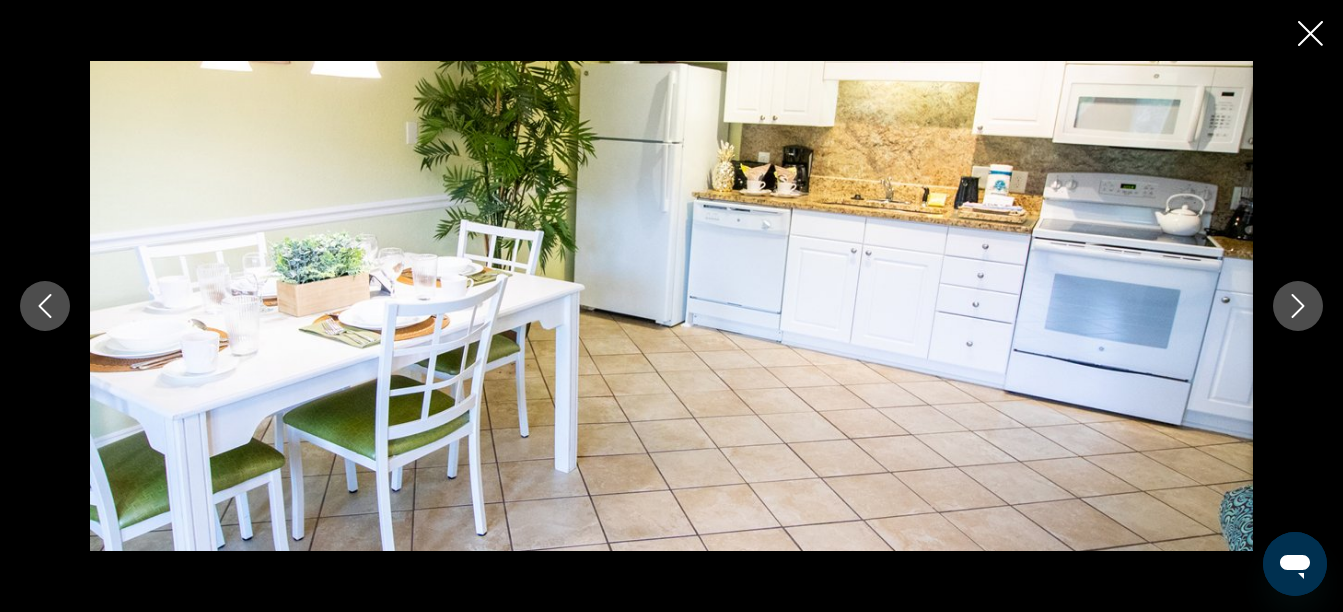 click 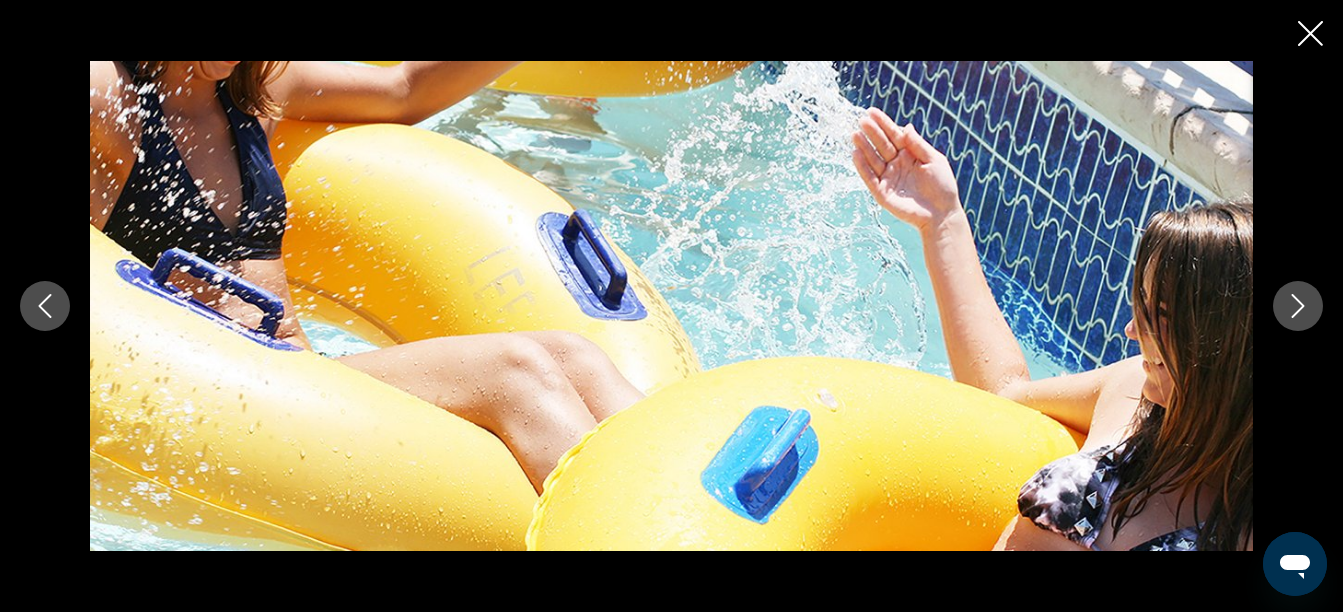 click 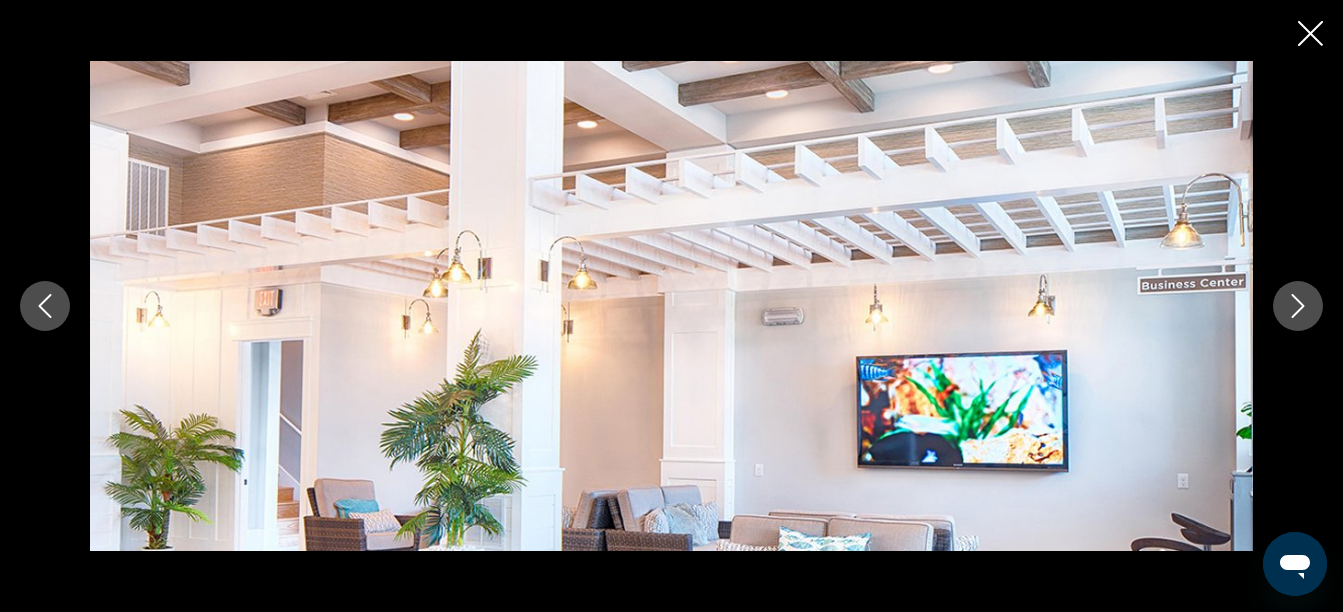 click 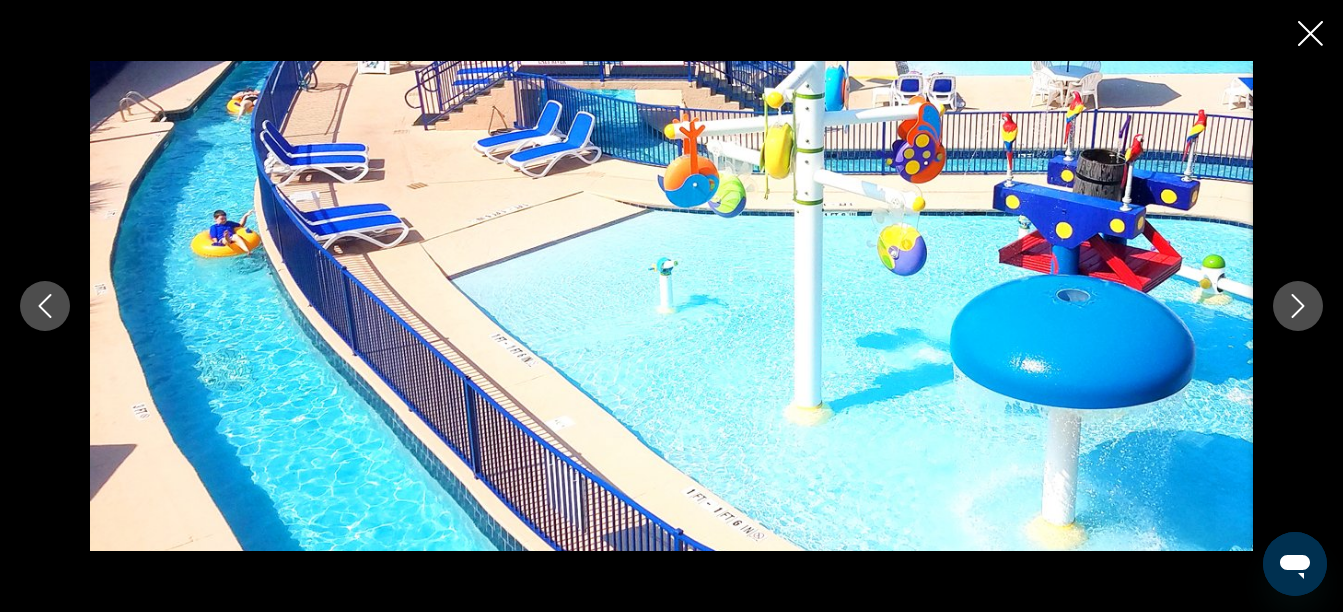 click 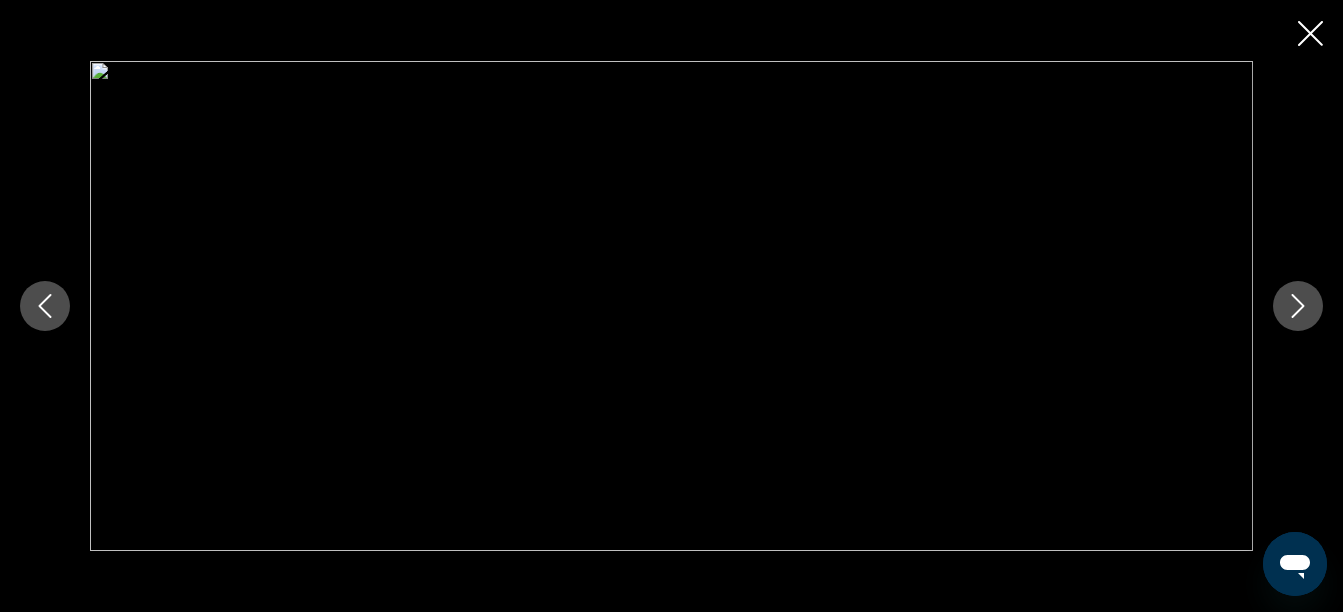 click 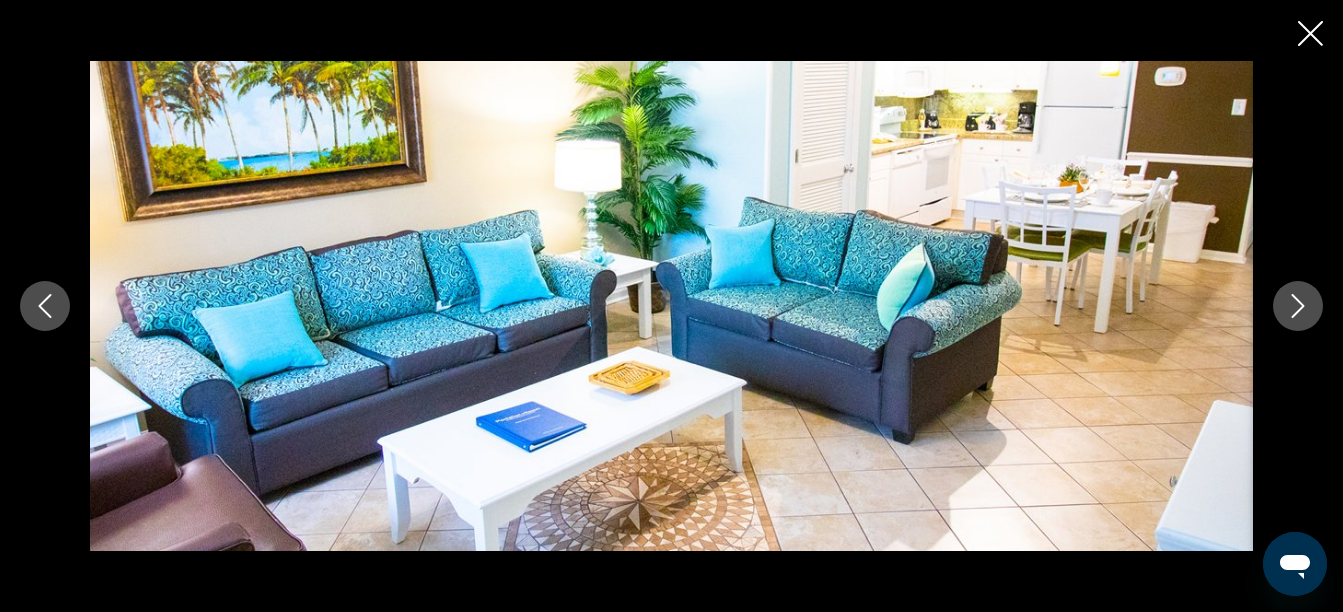 click 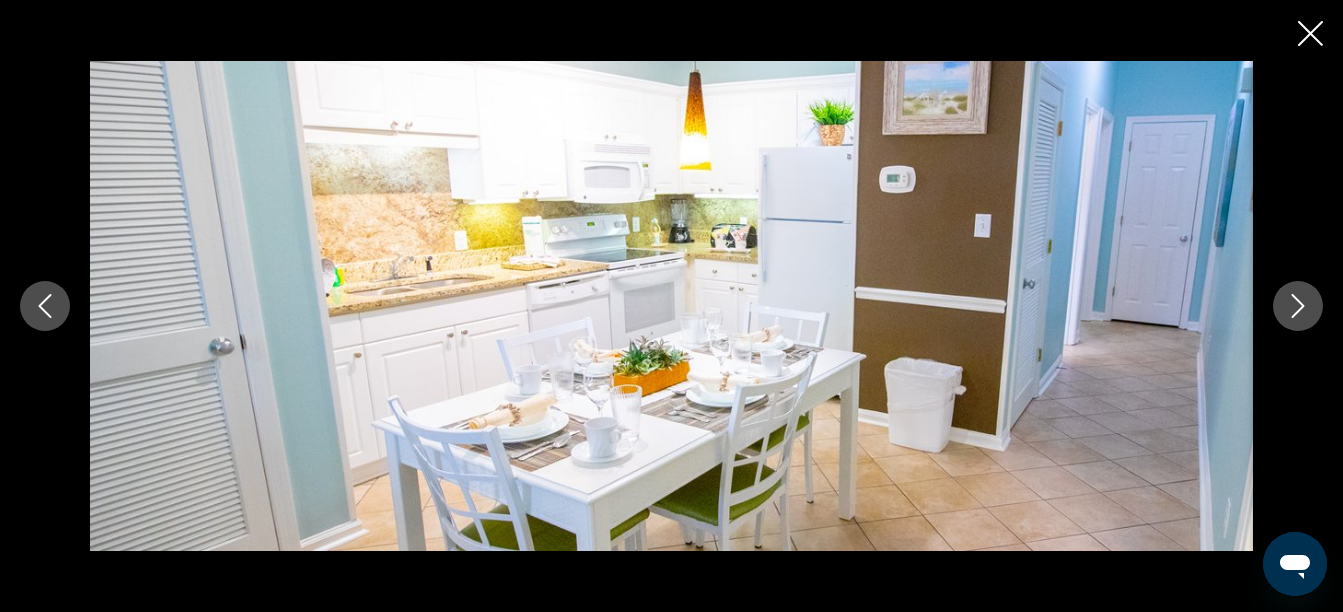click 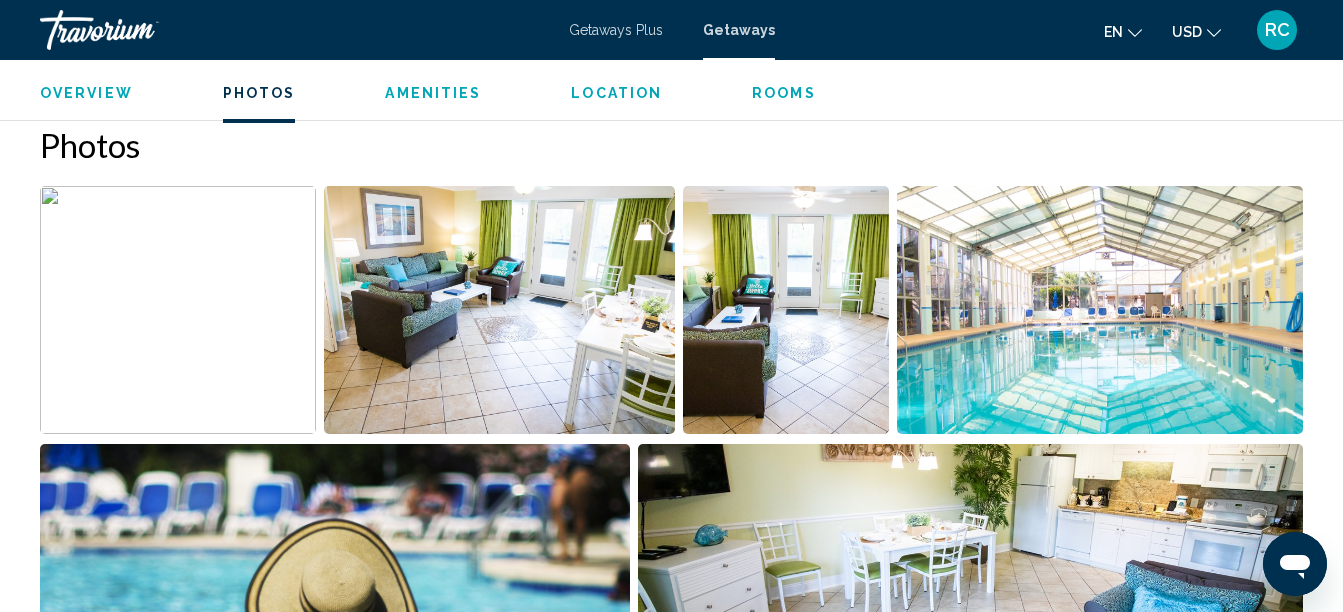 click on "Getaways Plus  Getaways en
English Español Français Italiano Português русский USD
USD ($) MXN (Mex$) CAD (Can$) GBP (£) EUR (€) AUD (A$) NZD (NZ$) CNY (CN¥) RC Login" at bounding box center (671, 30) 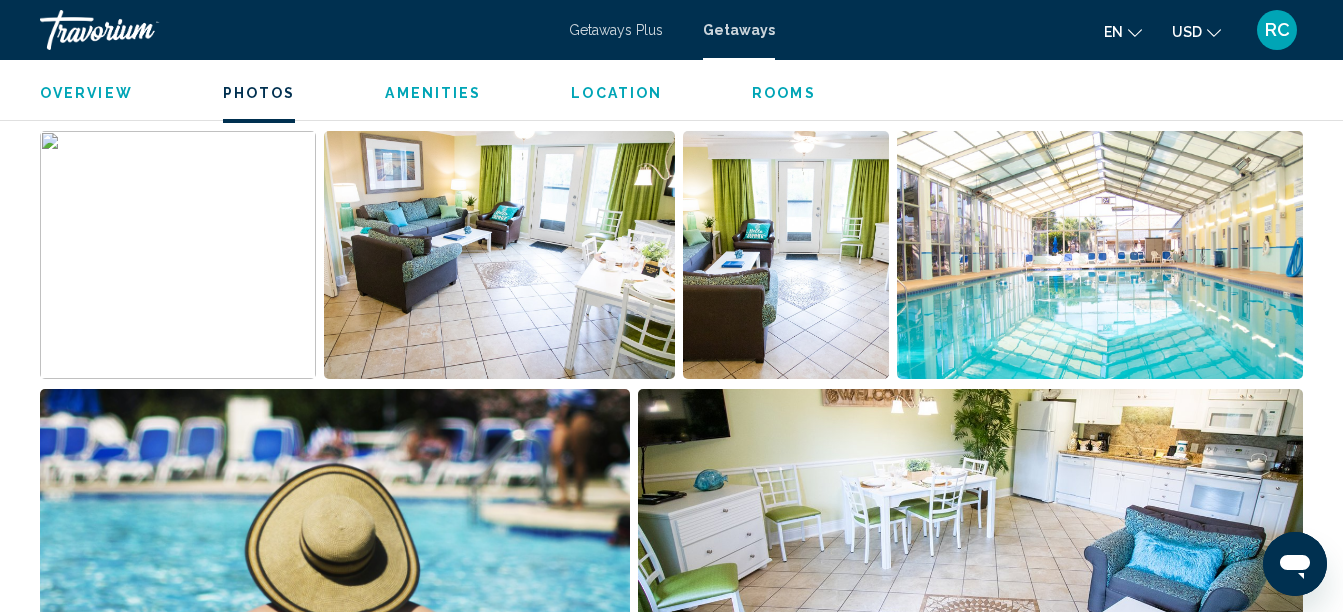scroll, scrollTop: 1337, scrollLeft: 0, axis: vertical 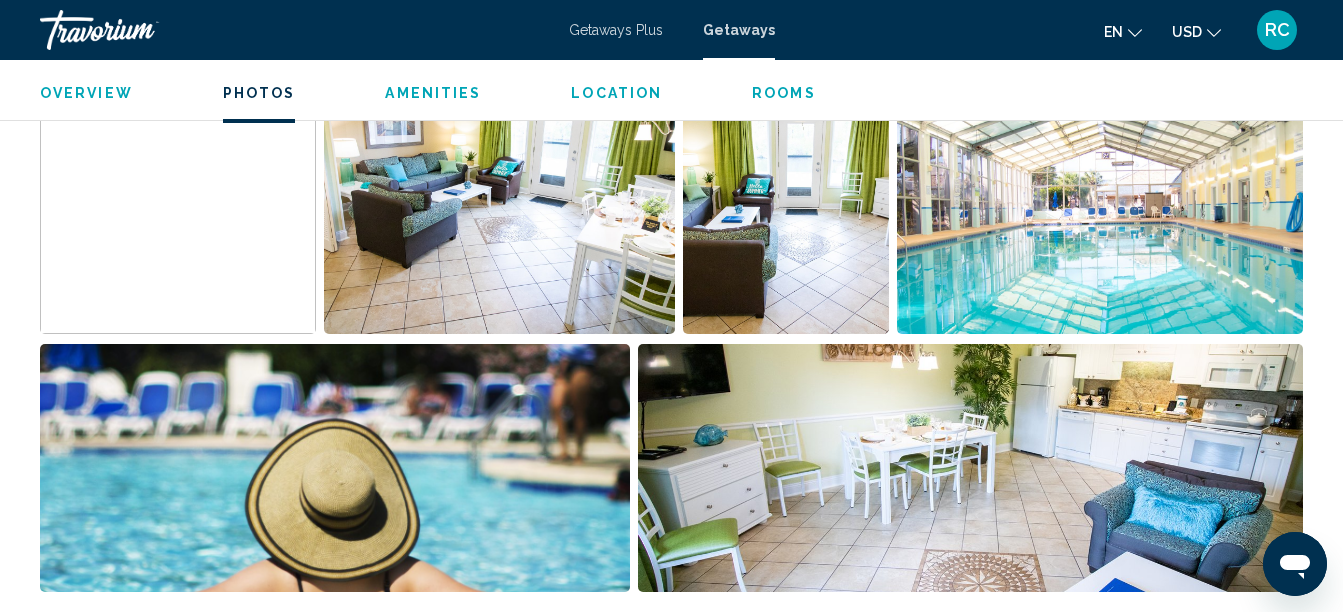 click on "Overview
Photos
Amenities
Location
Rooms
Search" 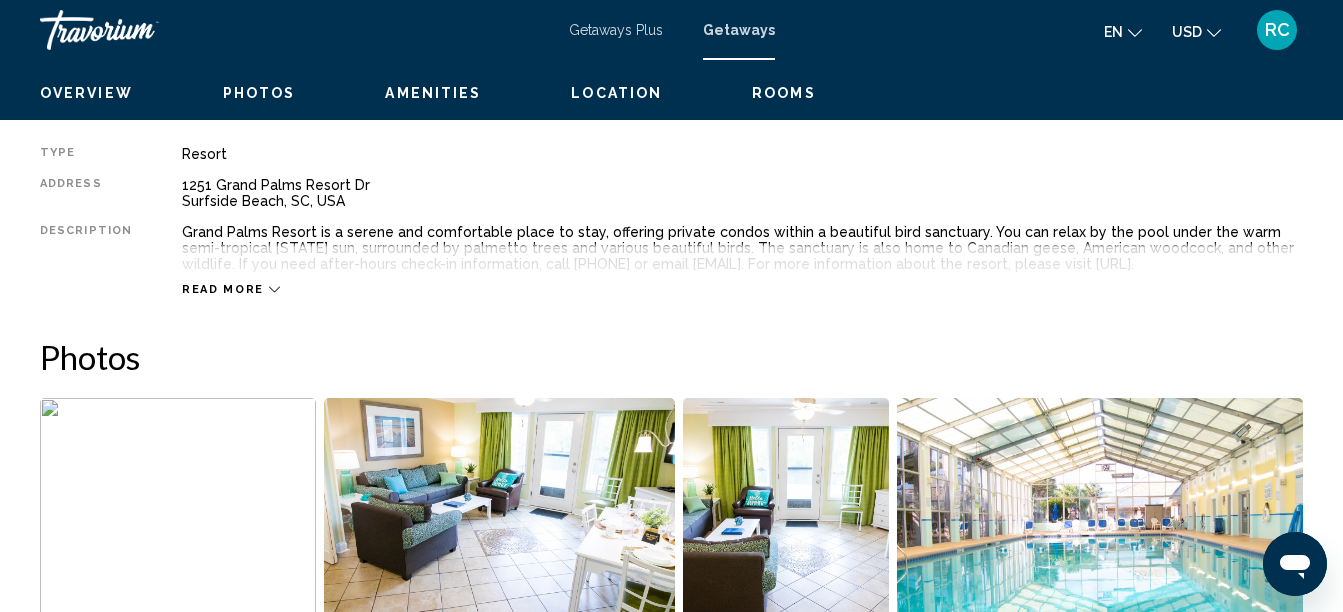 scroll, scrollTop: 808, scrollLeft: 0, axis: vertical 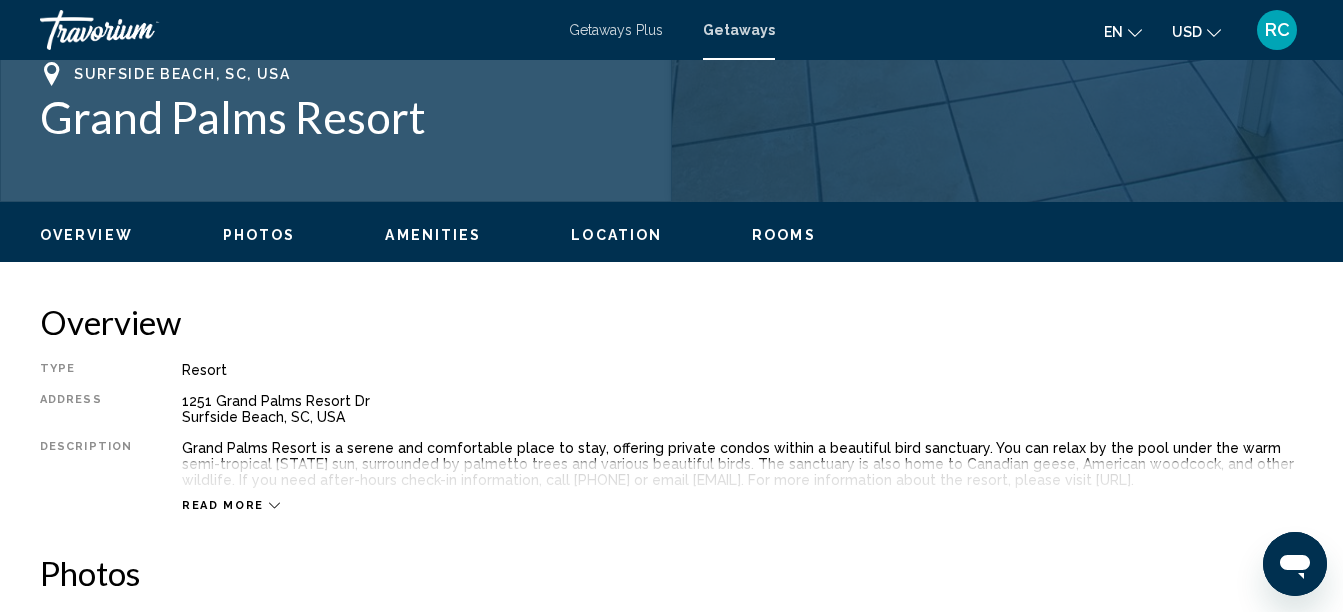 click on "Photos" at bounding box center [259, 235] 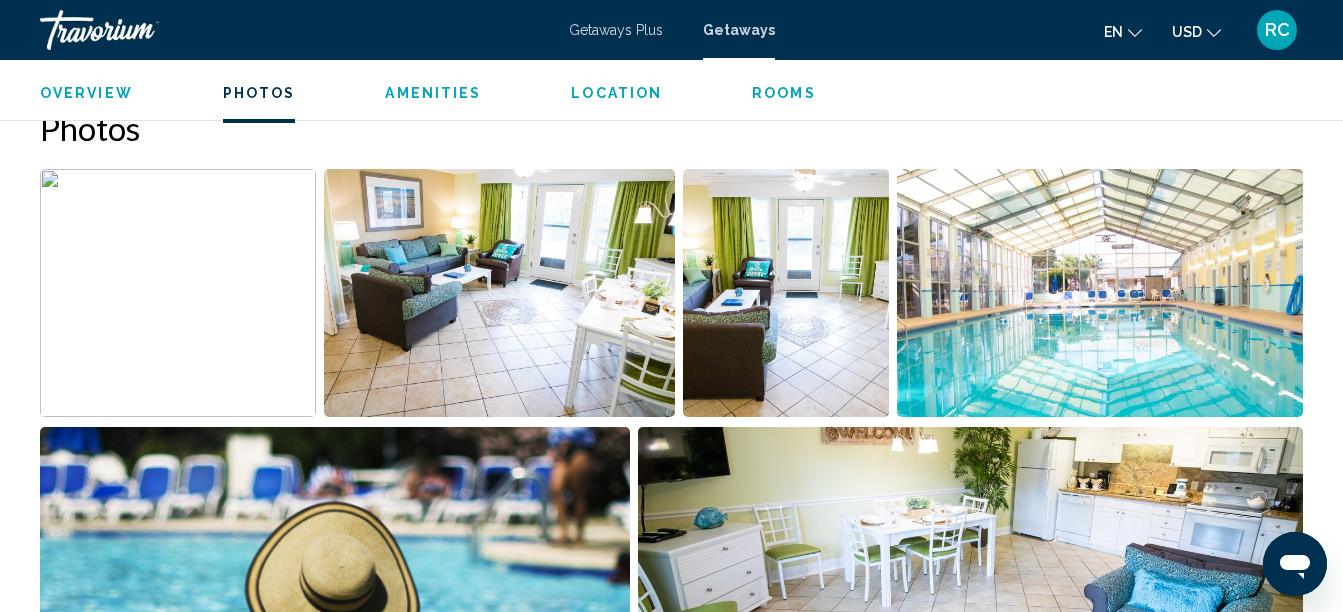 scroll, scrollTop: 1257, scrollLeft: 0, axis: vertical 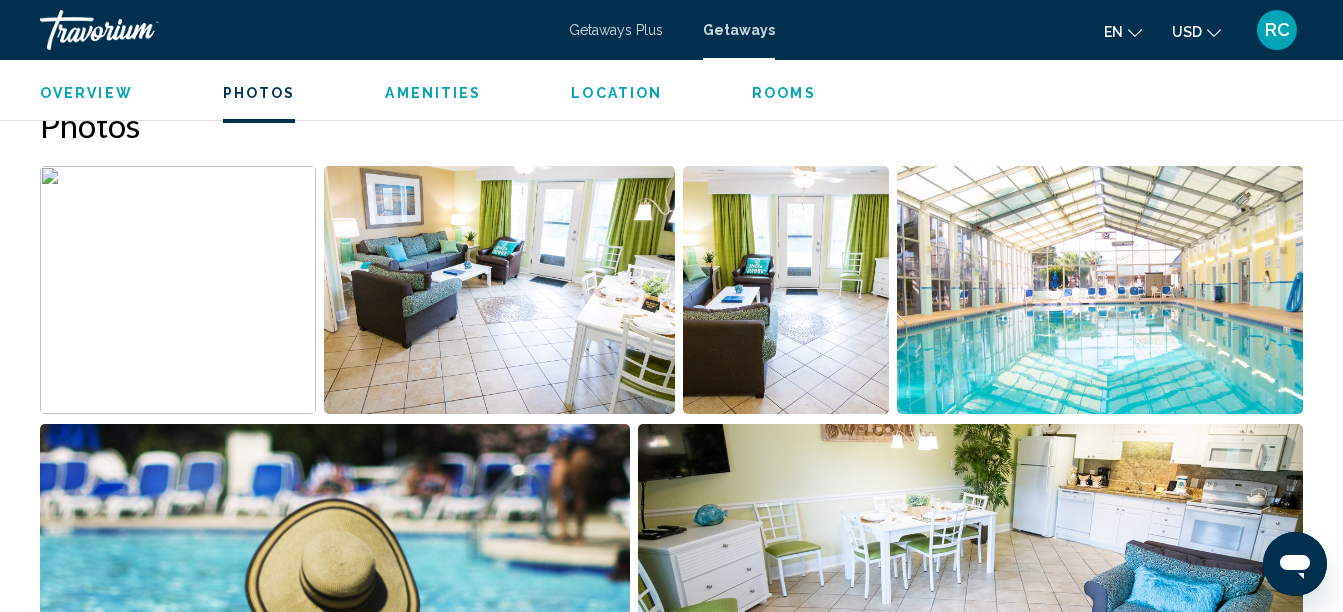 click on "Location" at bounding box center (616, 93) 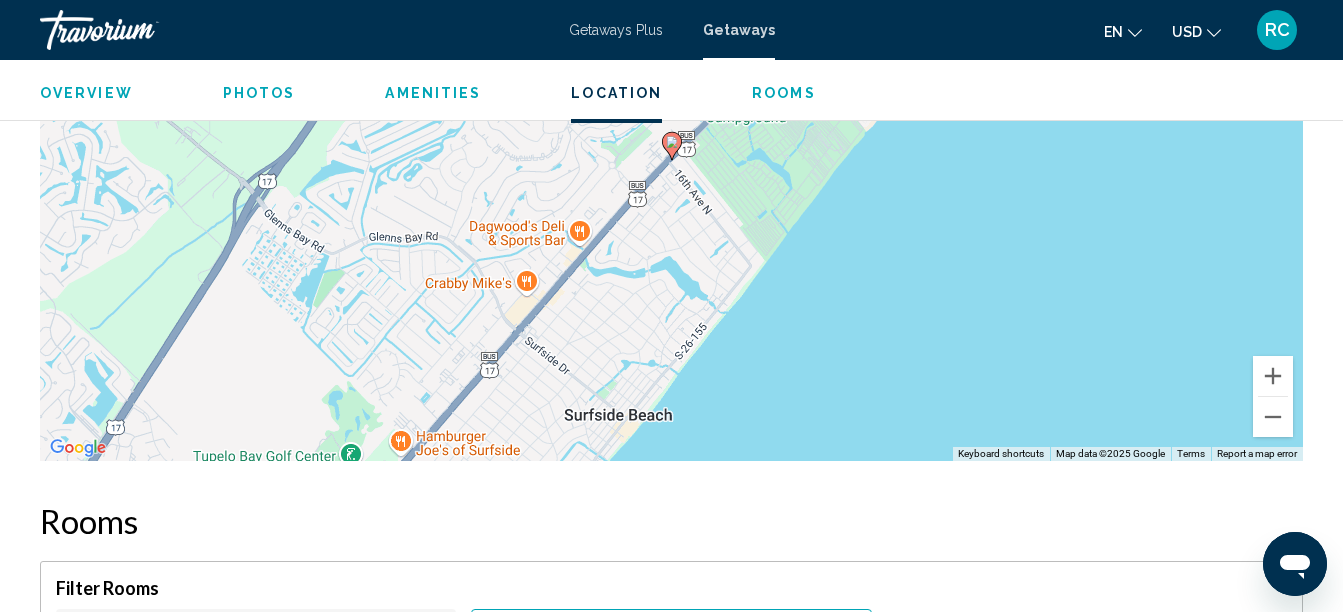 scroll, scrollTop: 3768, scrollLeft: 0, axis: vertical 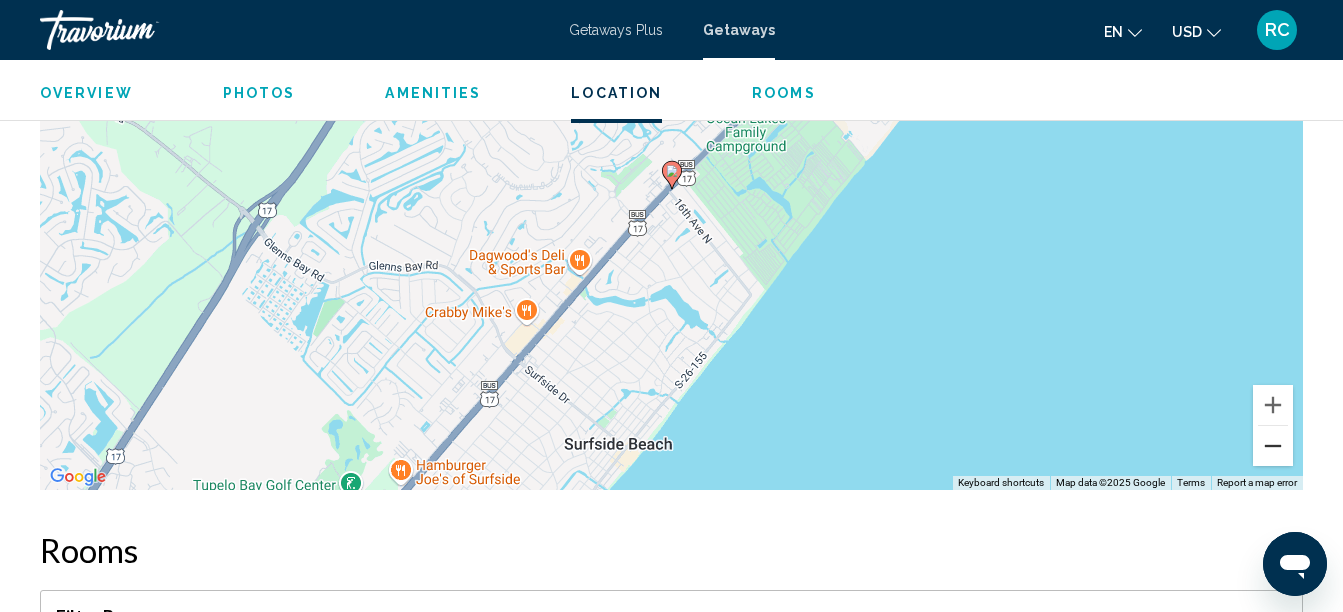 click at bounding box center (1273, 446) 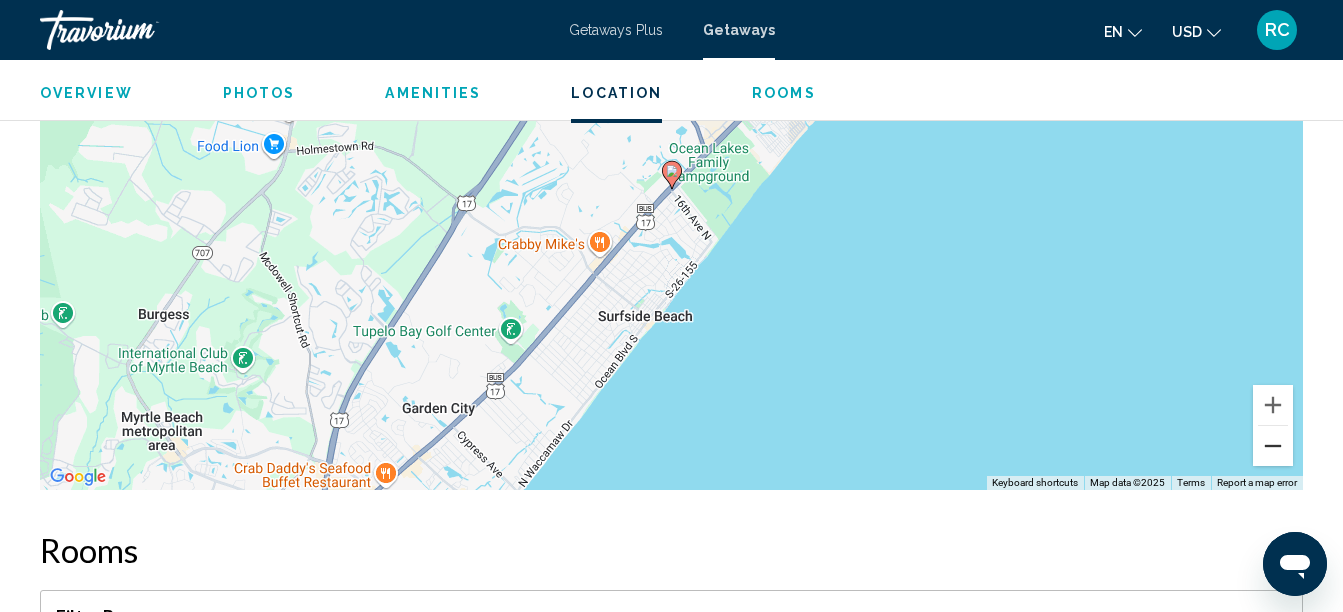 click at bounding box center [1273, 446] 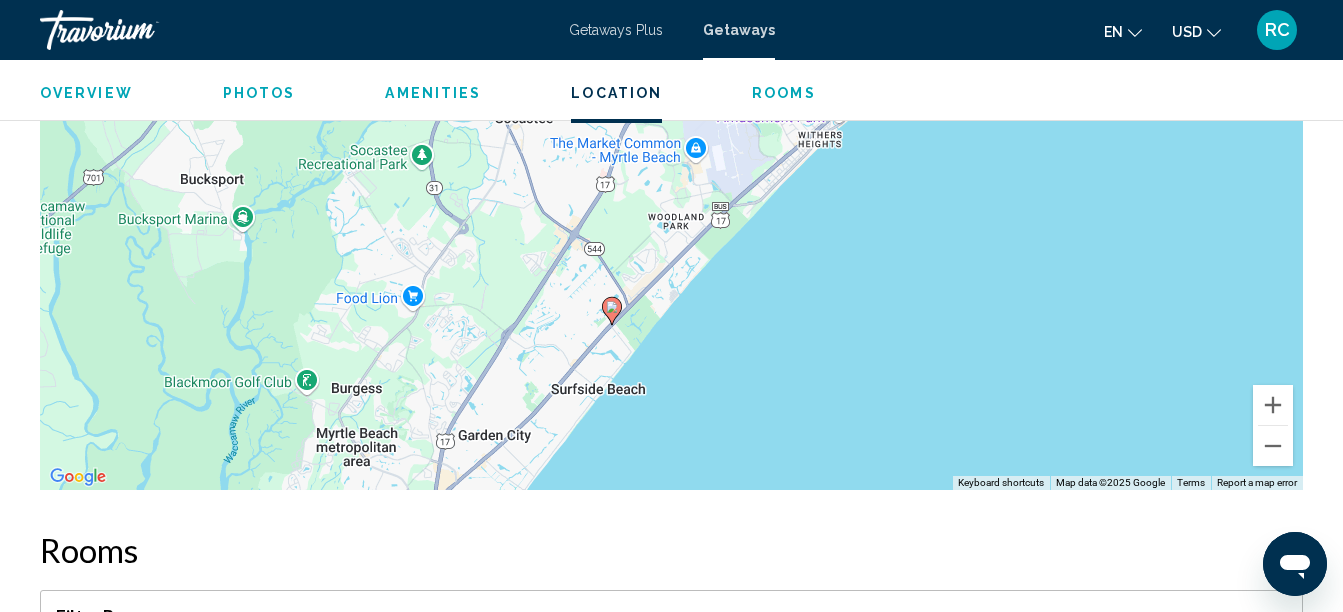 drag, startPoint x: 982, startPoint y: 356, endPoint x: 920, endPoint y: 495, distance: 152.20053 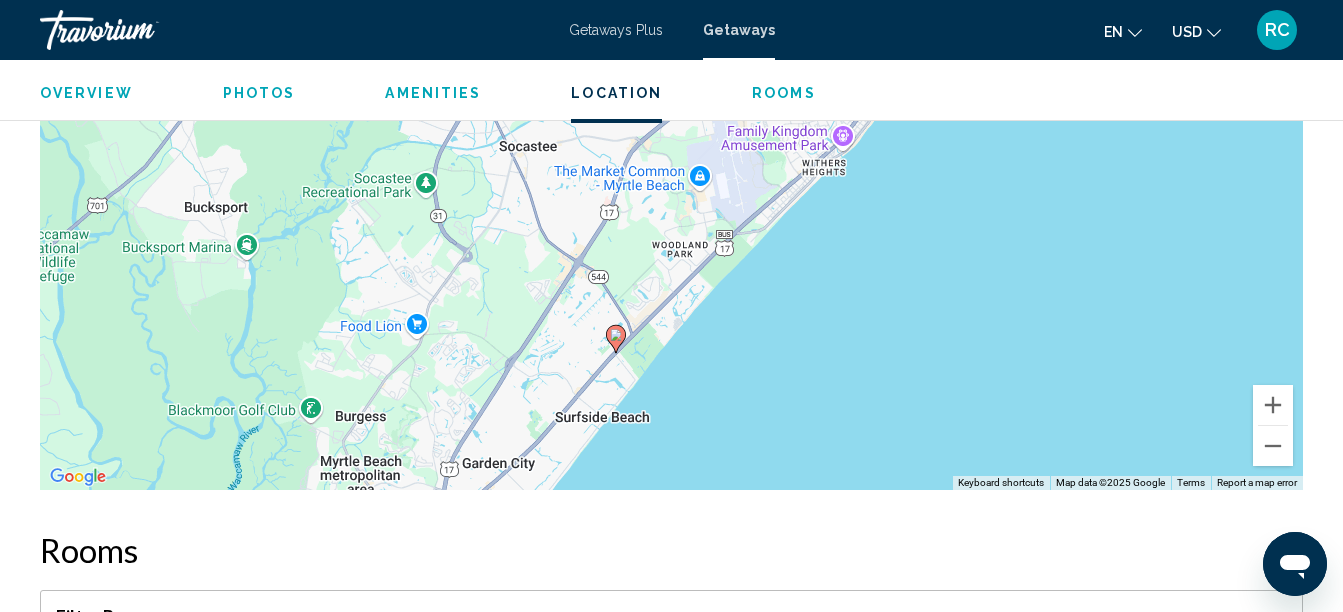 drag, startPoint x: 786, startPoint y: 286, endPoint x: 790, endPoint y: 317, distance: 31.257 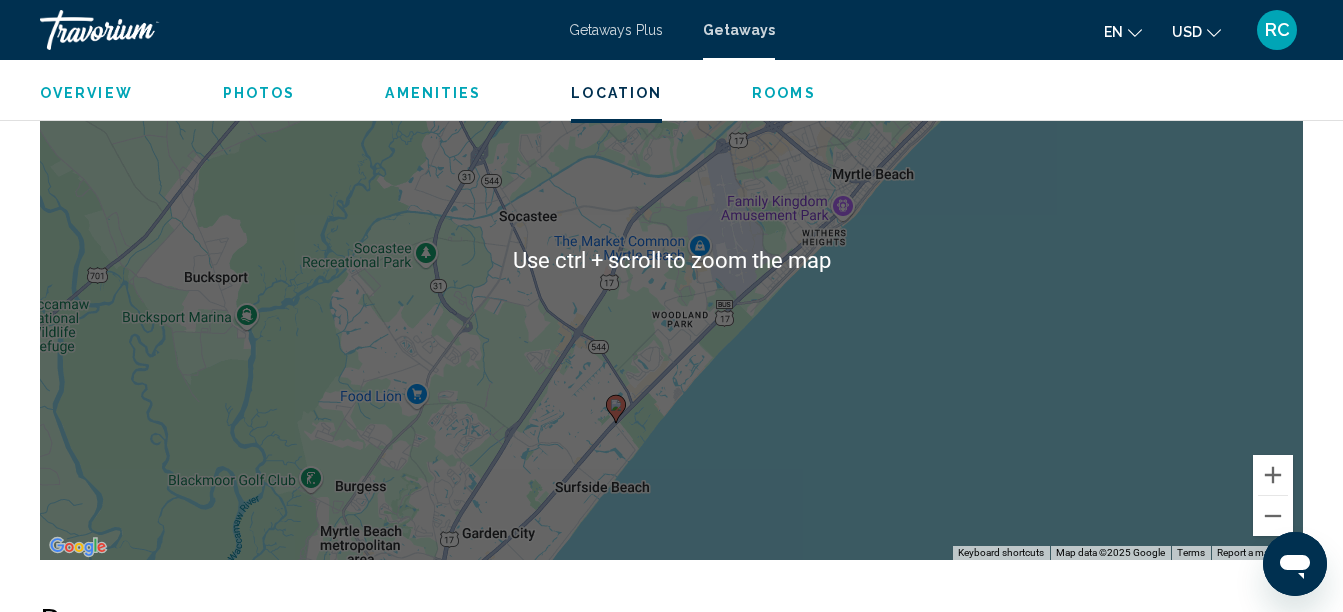 scroll, scrollTop: 3668, scrollLeft: 0, axis: vertical 